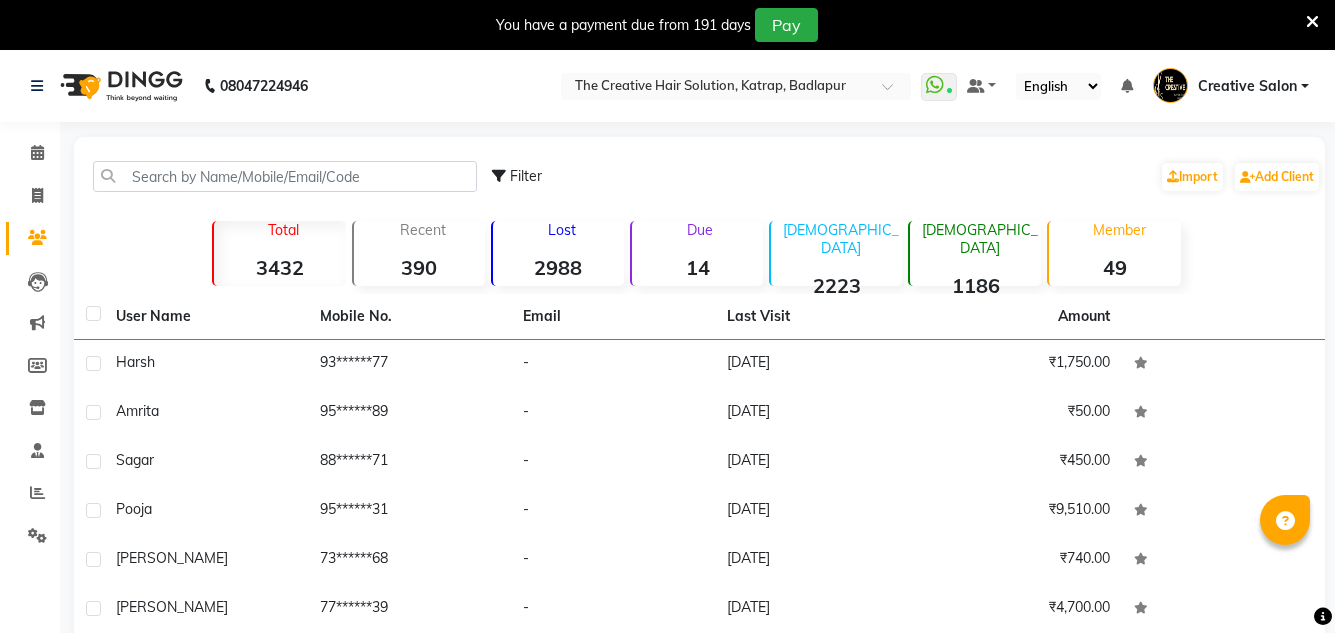 scroll, scrollTop: 0, scrollLeft: 0, axis: both 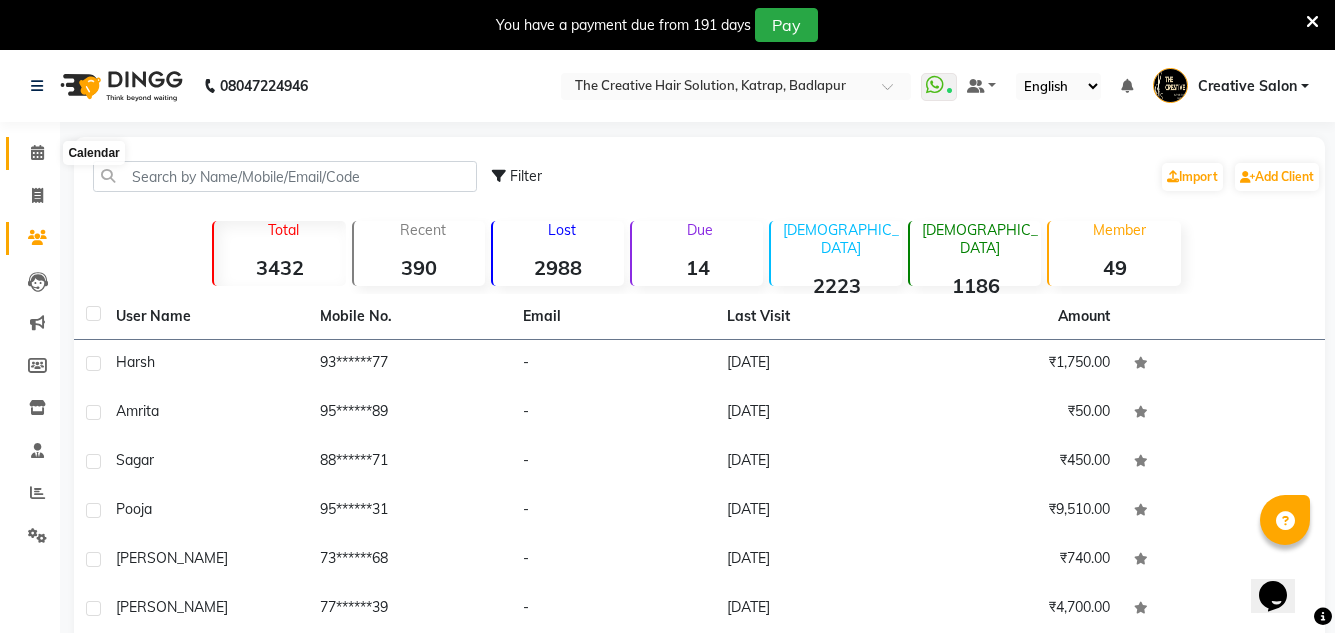 drag, startPoint x: 32, startPoint y: 159, endPoint x: 43, endPoint y: 152, distance: 13.038404 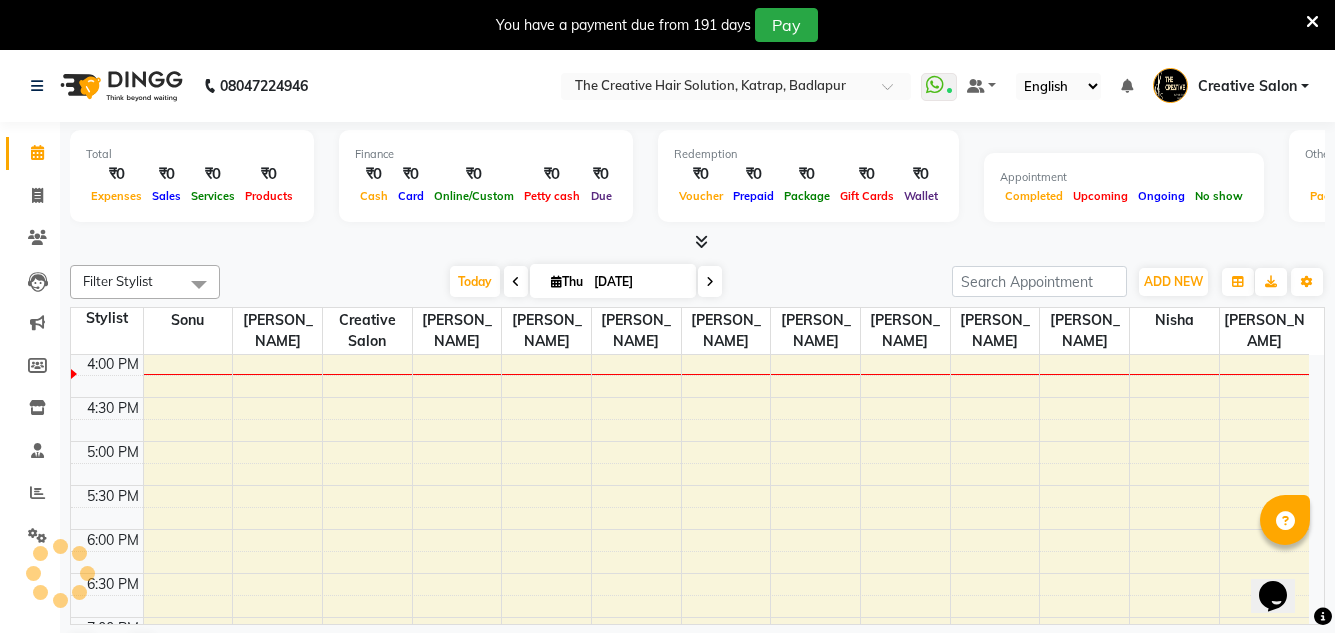 scroll, scrollTop: 0, scrollLeft: 0, axis: both 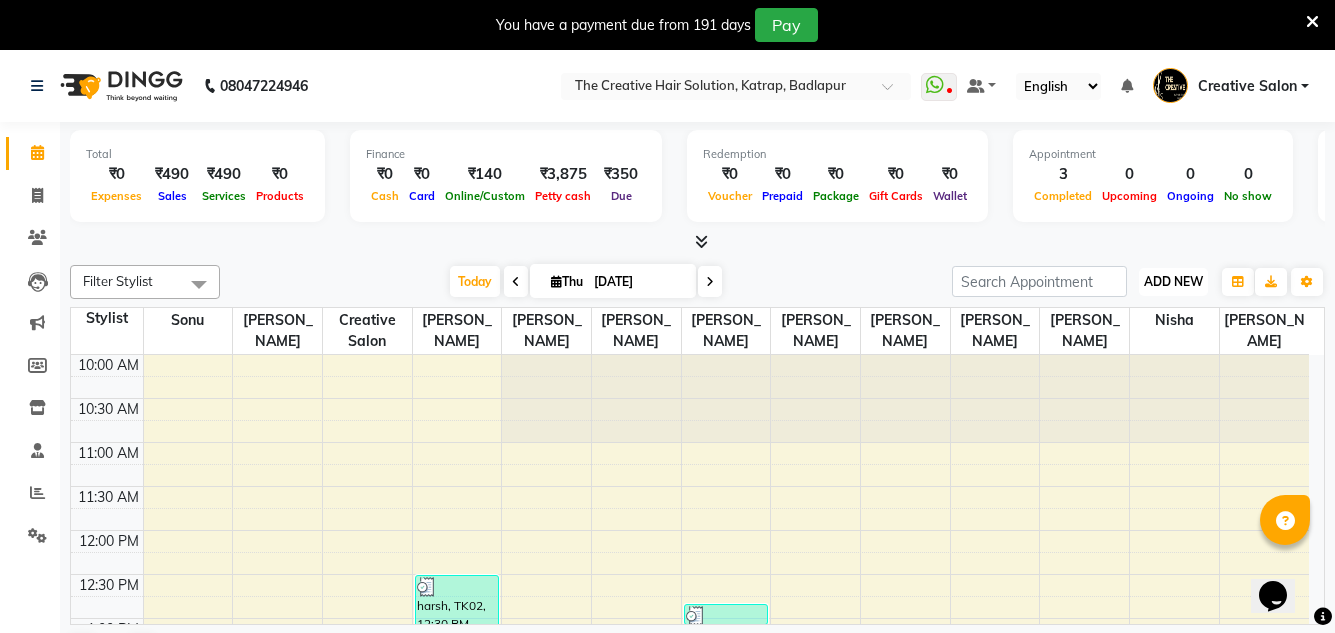 click on "ADD NEW" at bounding box center (1173, 281) 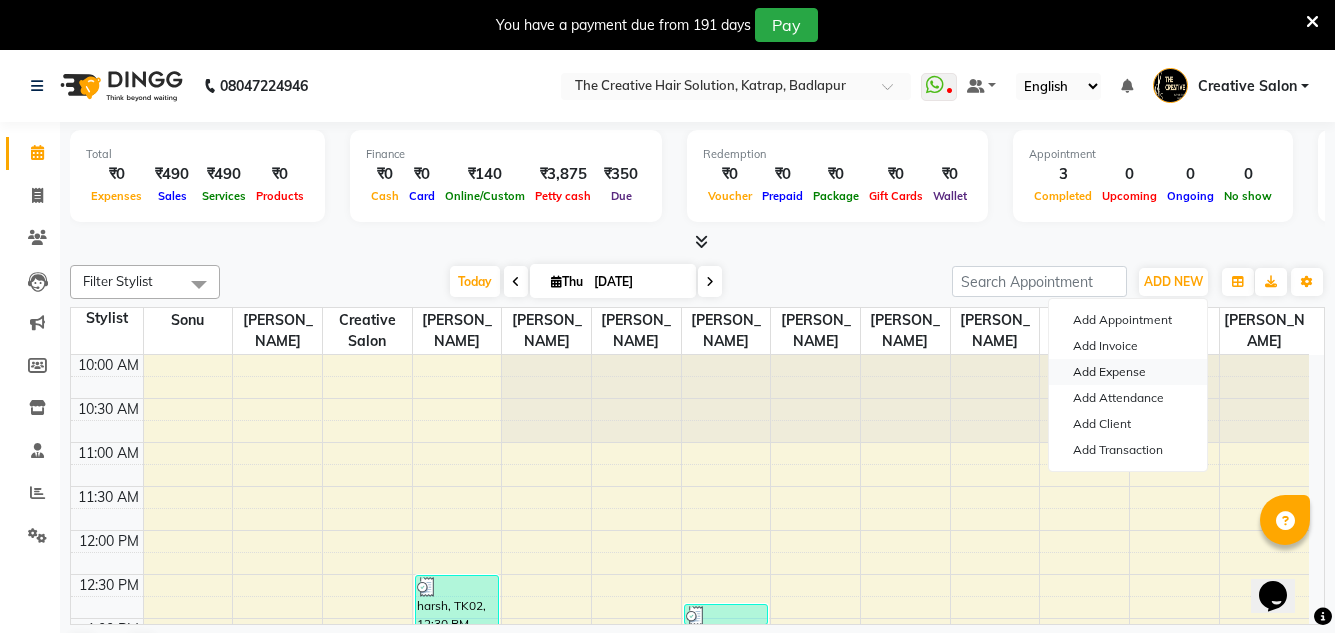 click on "Add Expense" at bounding box center [1128, 372] 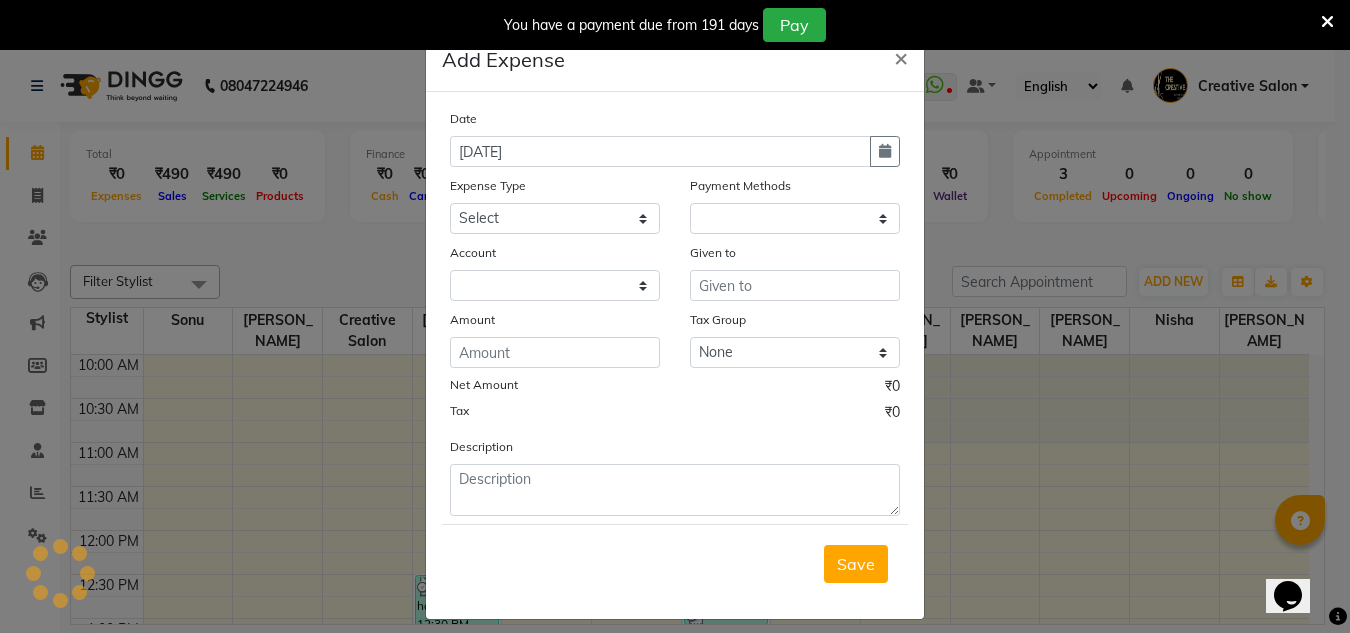 select on "1" 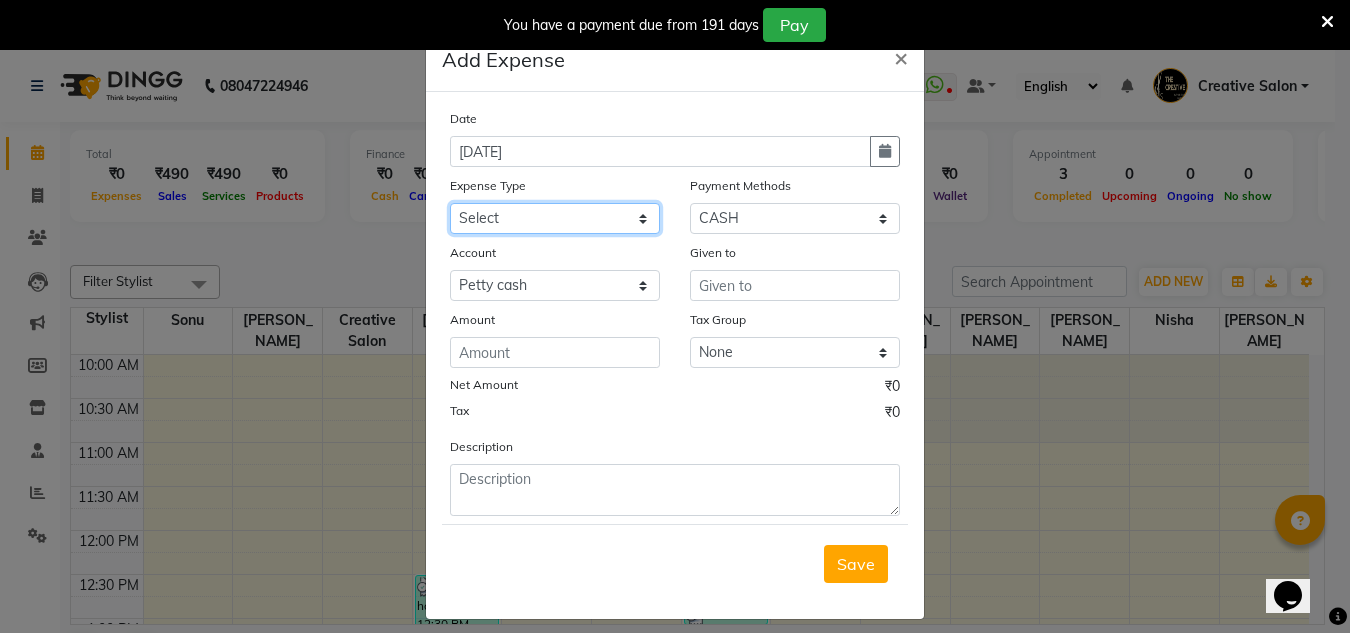 click on "Select Advance Salary Bank charges Cash Handed Over to Owner Cash transfer to bank Client Client Snacks Equipment Govt fee Incentive Kam wali salary Light Bill EXP Maintenance Marketing Miscellaneous New Product Buy Other Pantry Product Rent Salary Staff Snacks stationary Tax Tea & Refreshment tip Utilities Water" 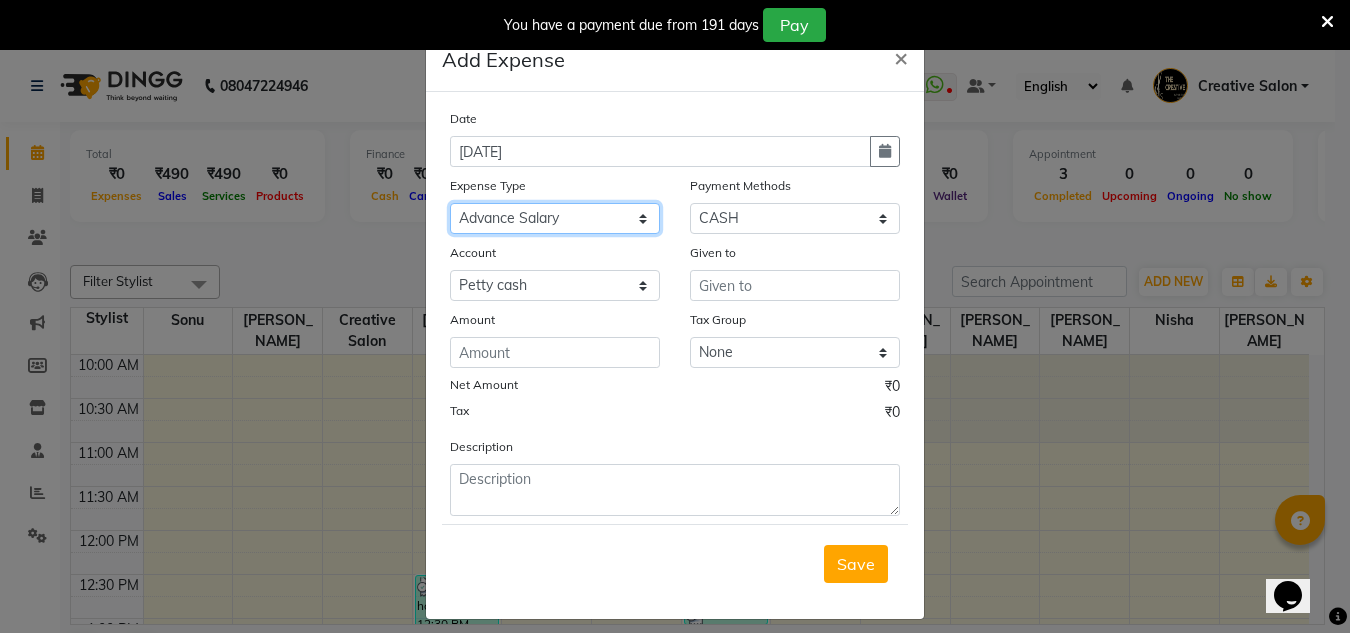 click on "Select Advance Salary Bank charges Cash Handed Over to Owner Cash transfer to bank Client Client Snacks Equipment Govt fee Incentive Kam wali salary Light Bill EXP Maintenance Marketing Miscellaneous New Product Buy Other Pantry Product Rent Salary Staff Snacks stationary Tax Tea & Refreshment tip Utilities Water" 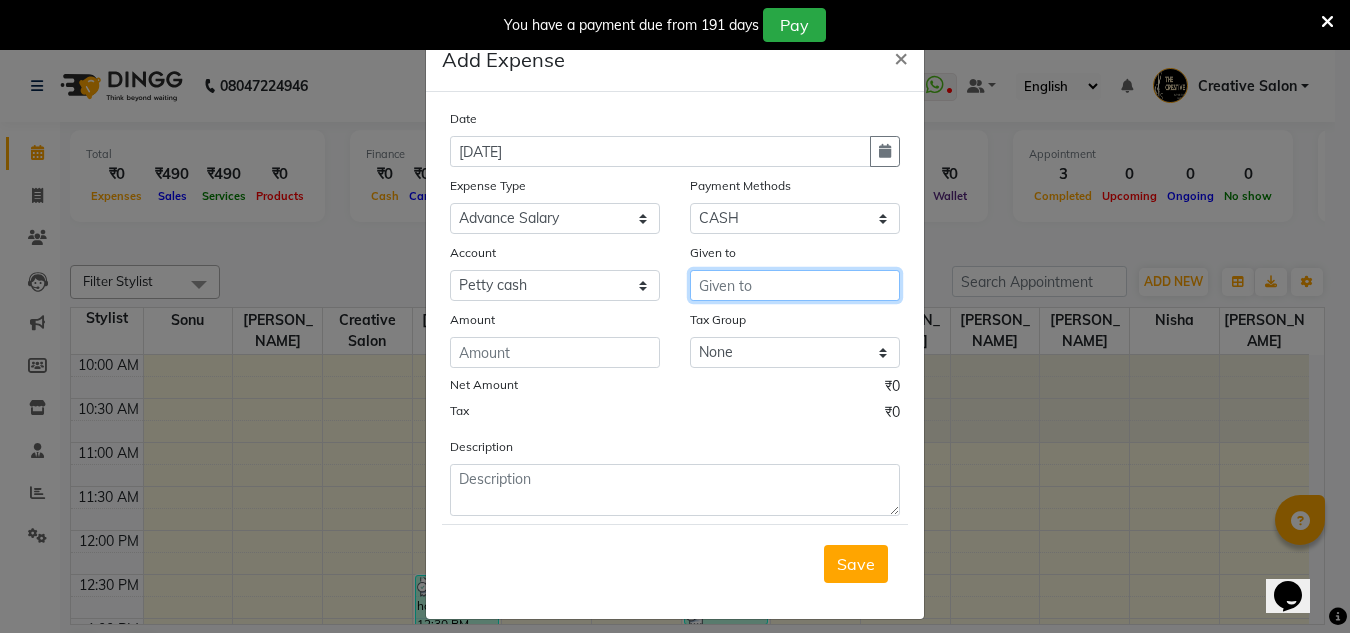 click at bounding box center [795, 285] 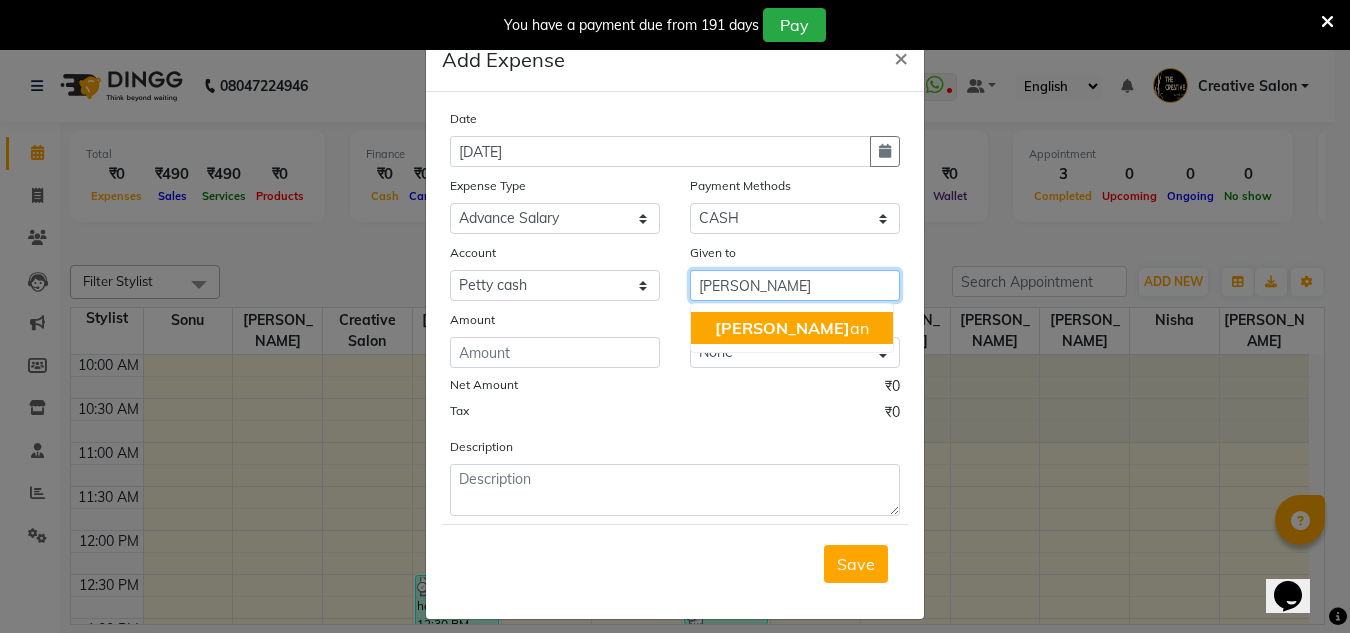 click on "salm" 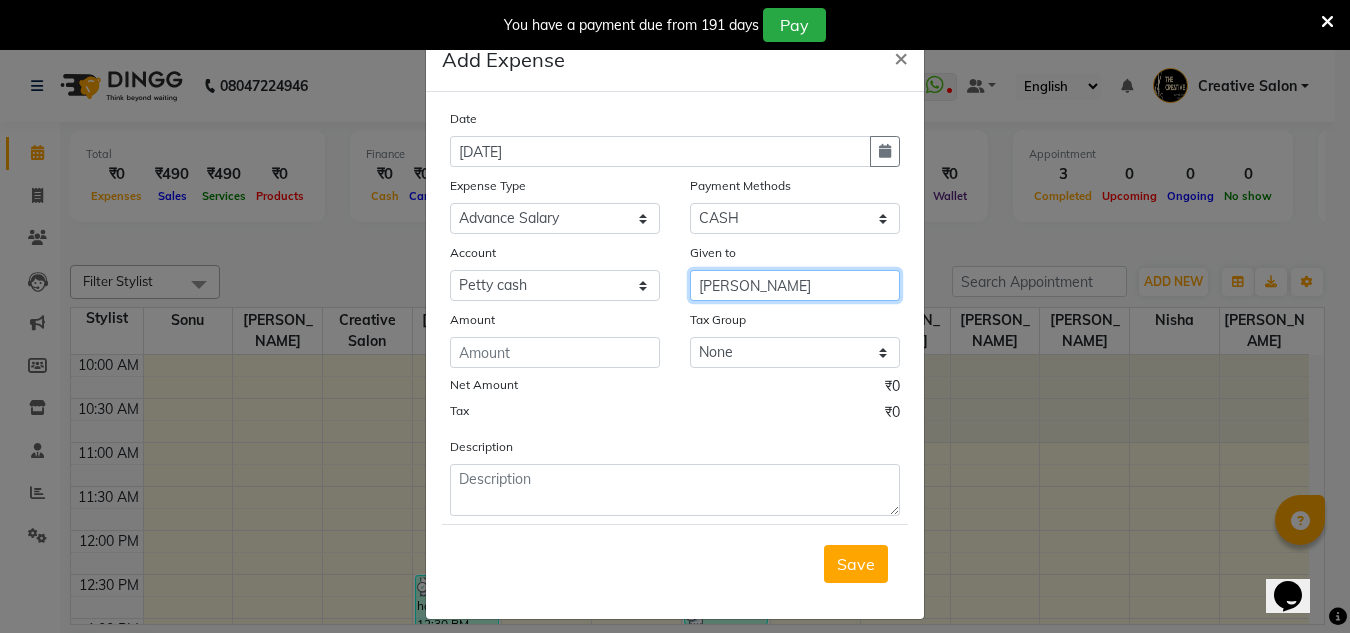 type on "[PERSON_NAME]" 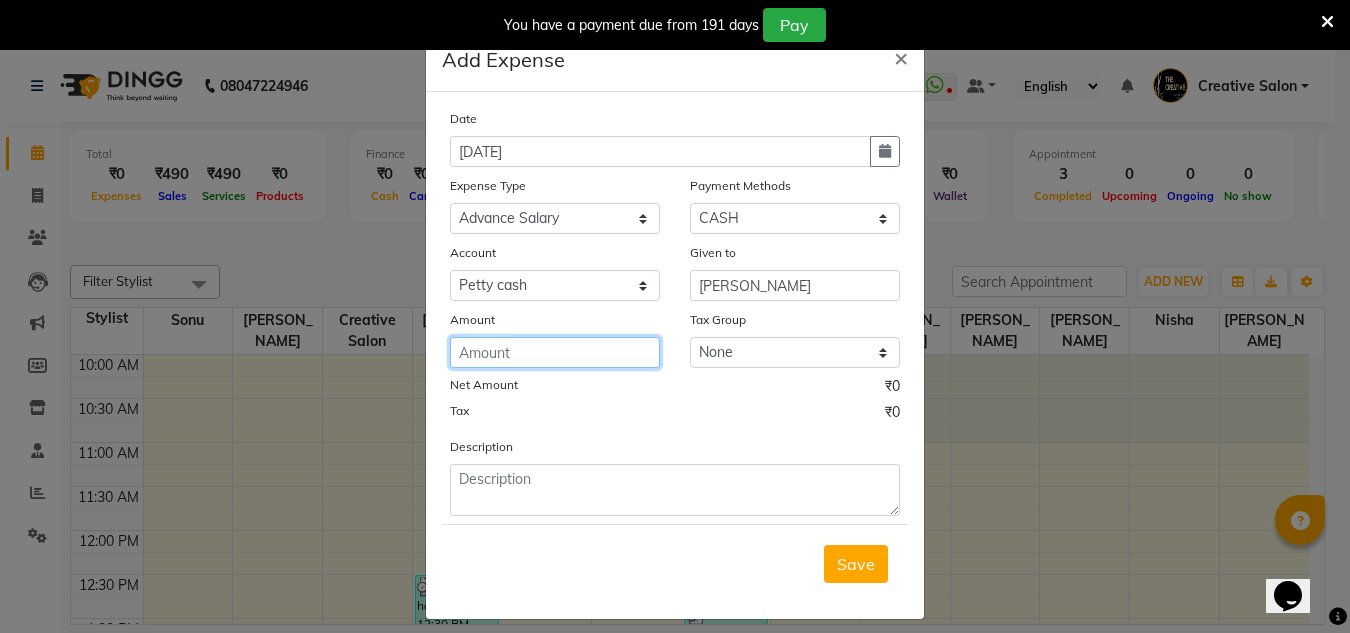 click 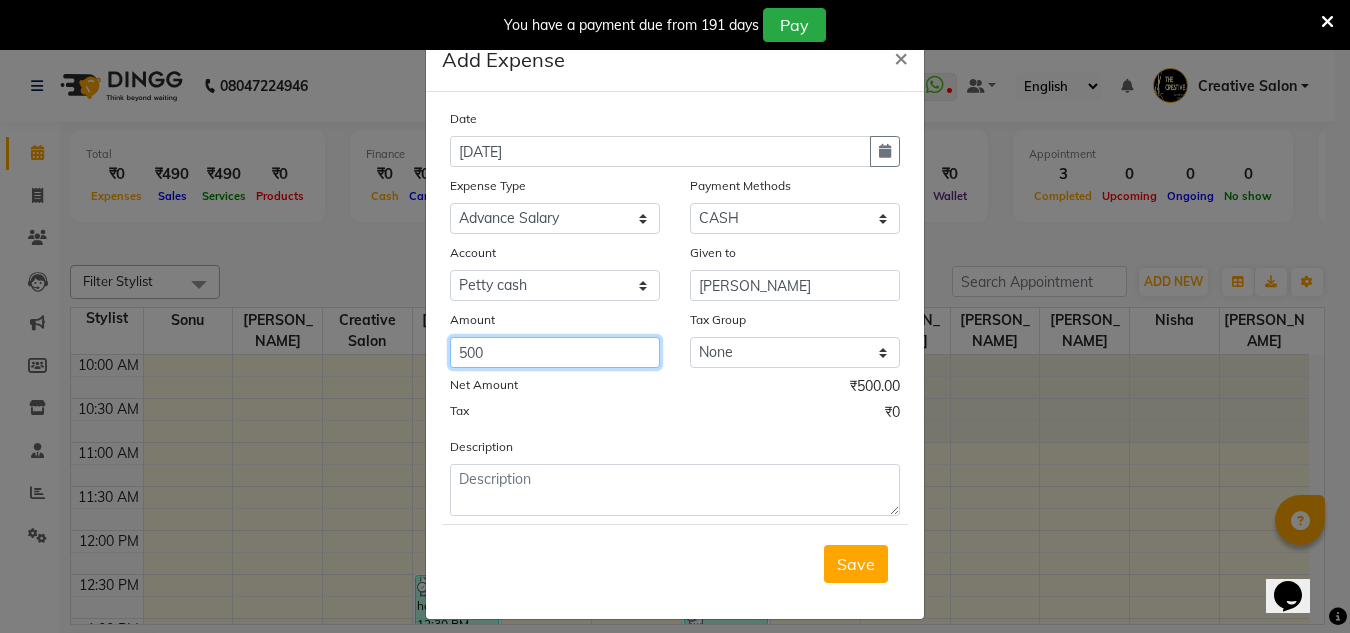 type on "500" 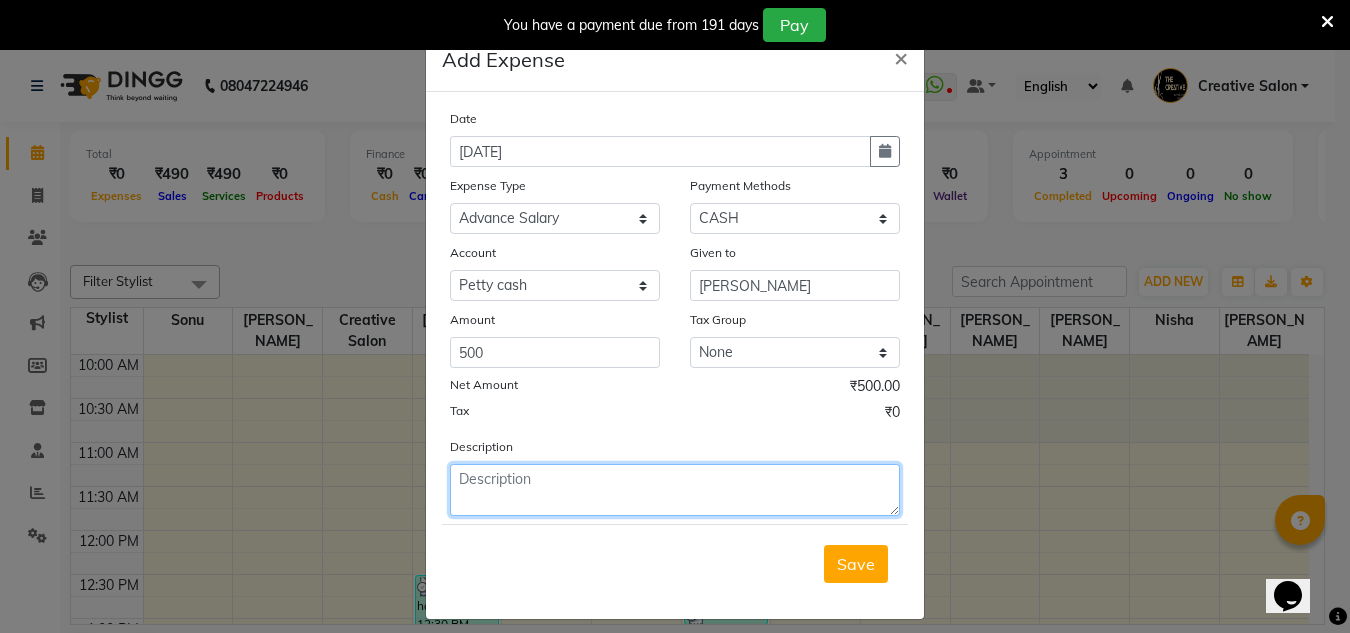 click 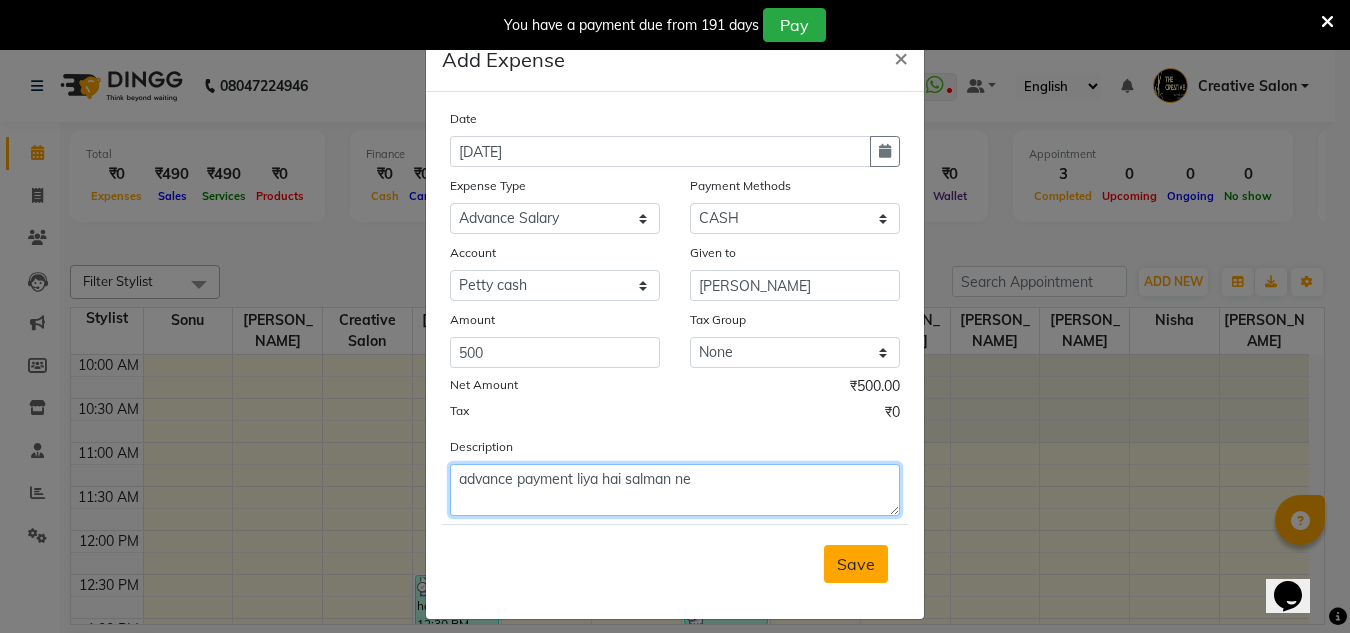 type on "advance payment liya hai salman ne" 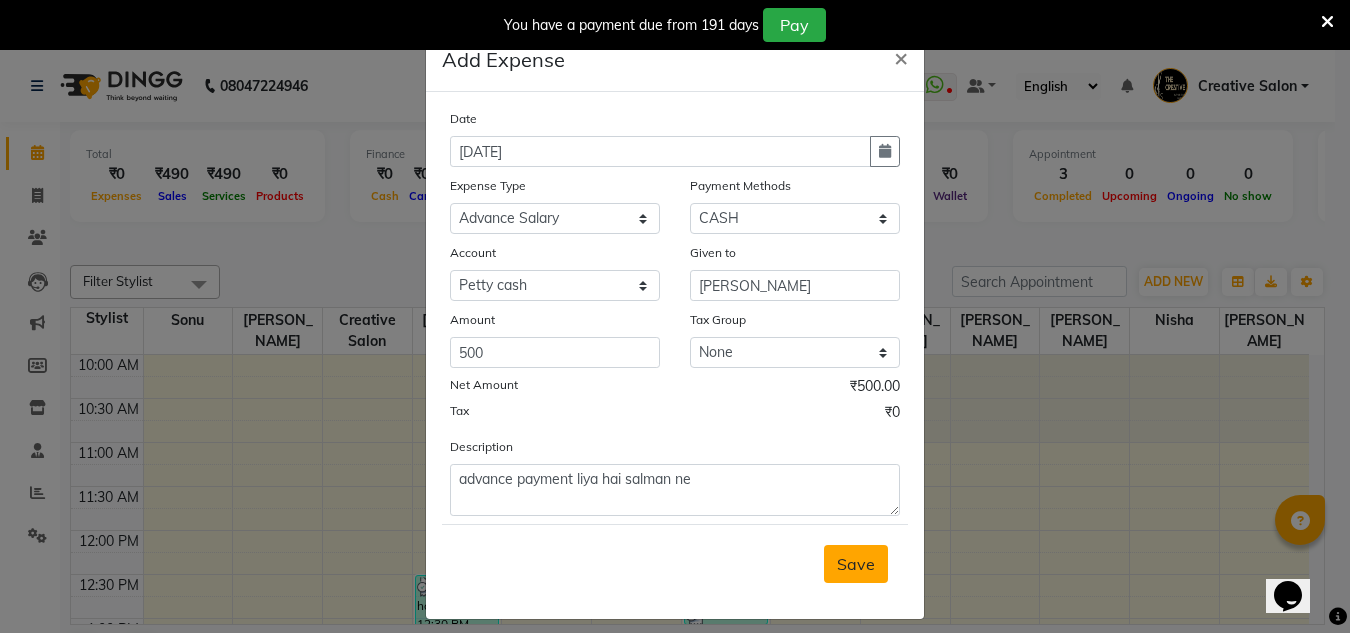 click on "Save" at bounding box center (856, 564) 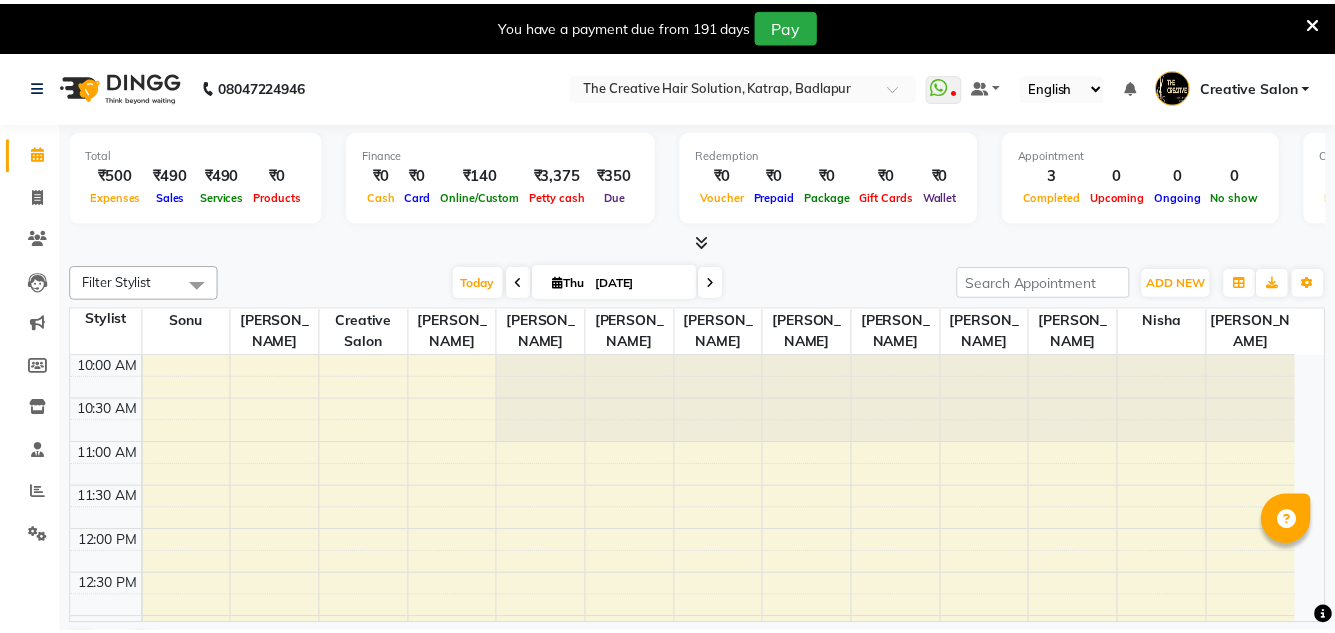 scroll, scrollTop: 0, scrollLeft: 0, axis: both 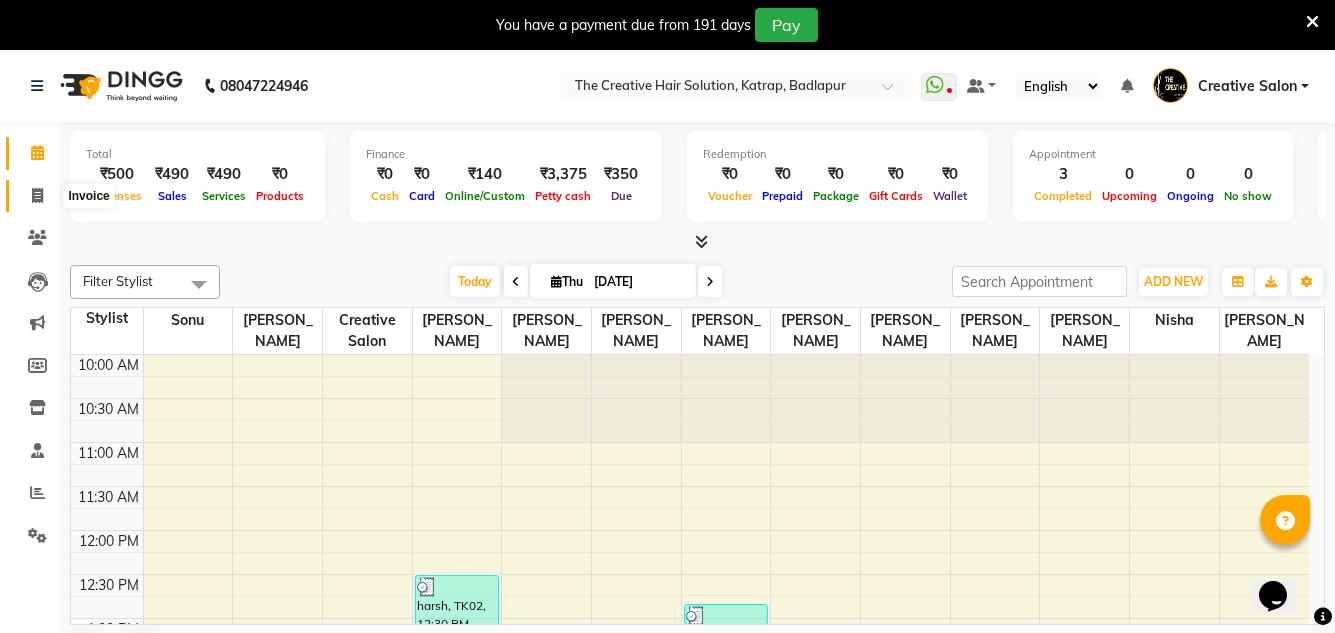 click 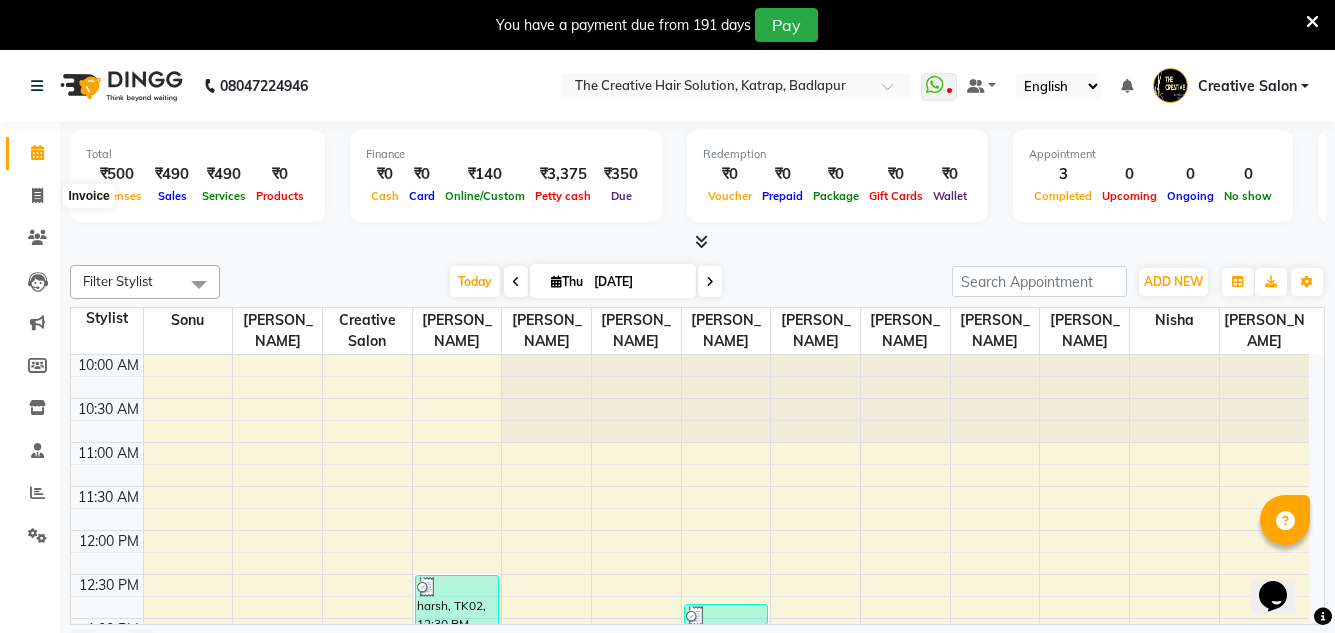select on "service" 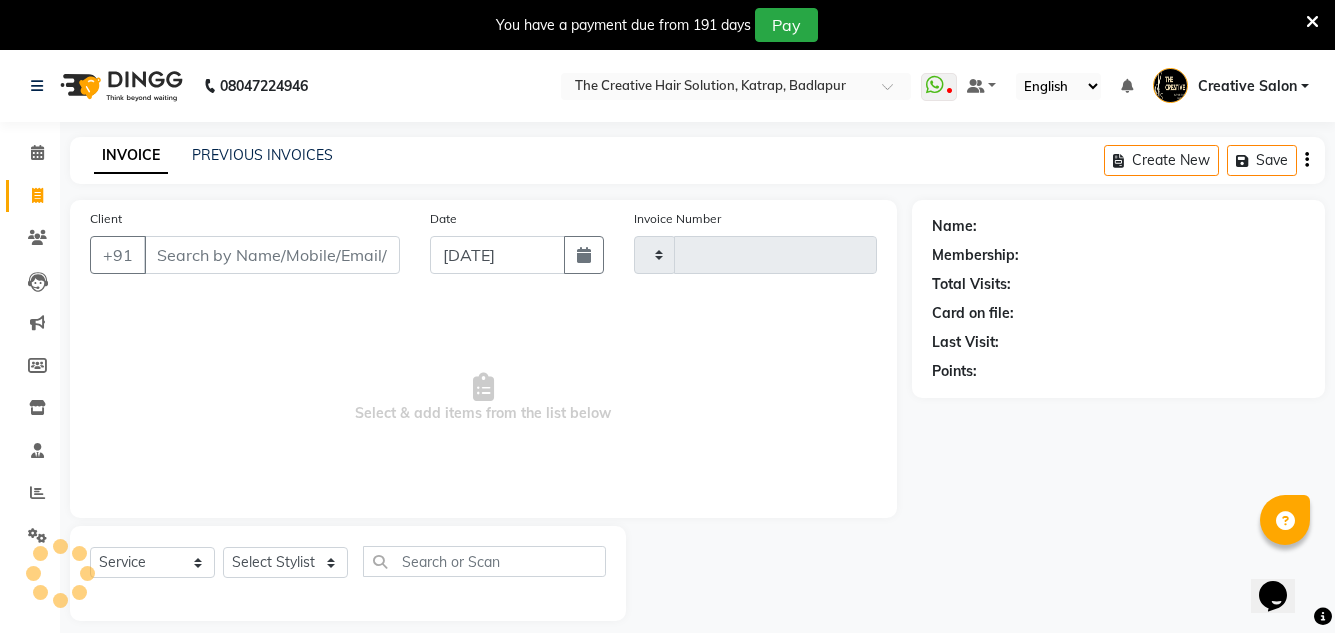 type on "0917" 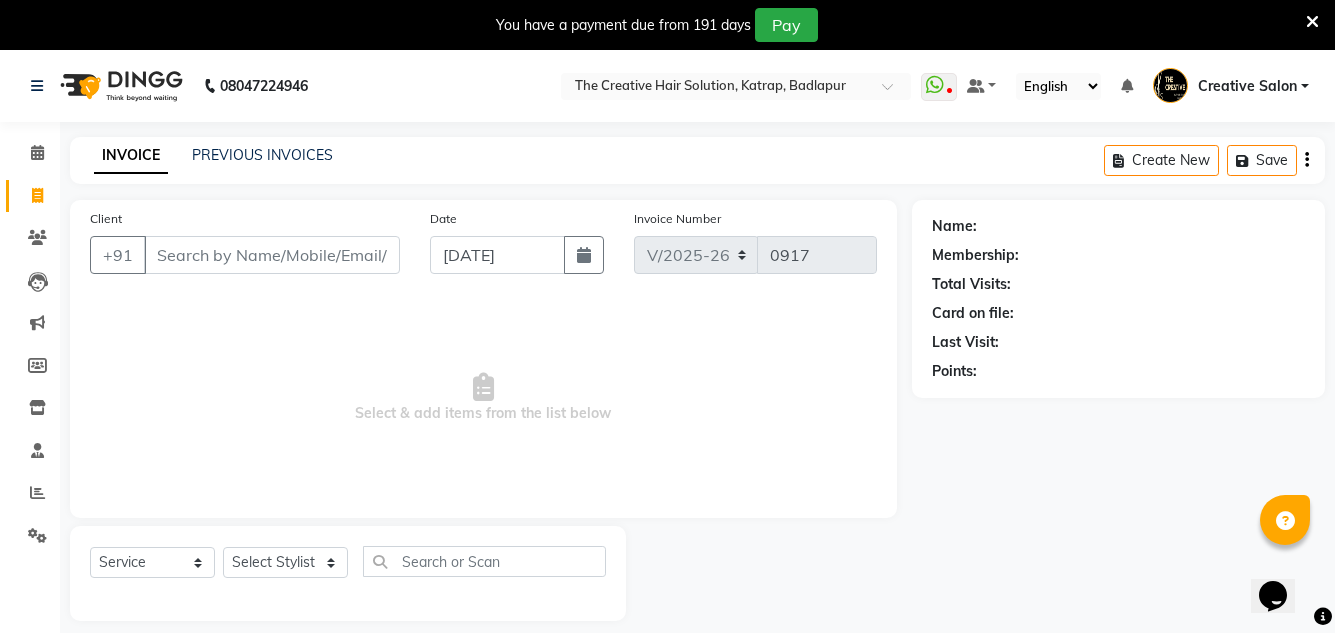 click on "Client" at bounding box center (272, 255) 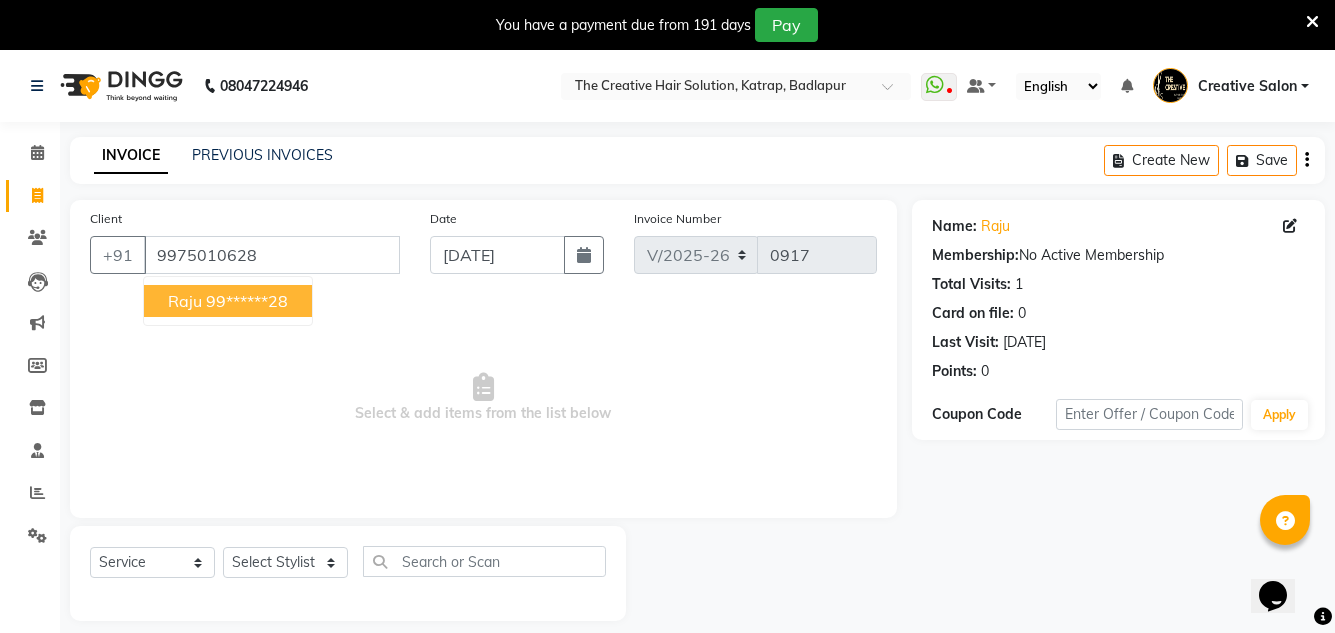 click on "Raju  99******28" at bounding box center [228, 301] 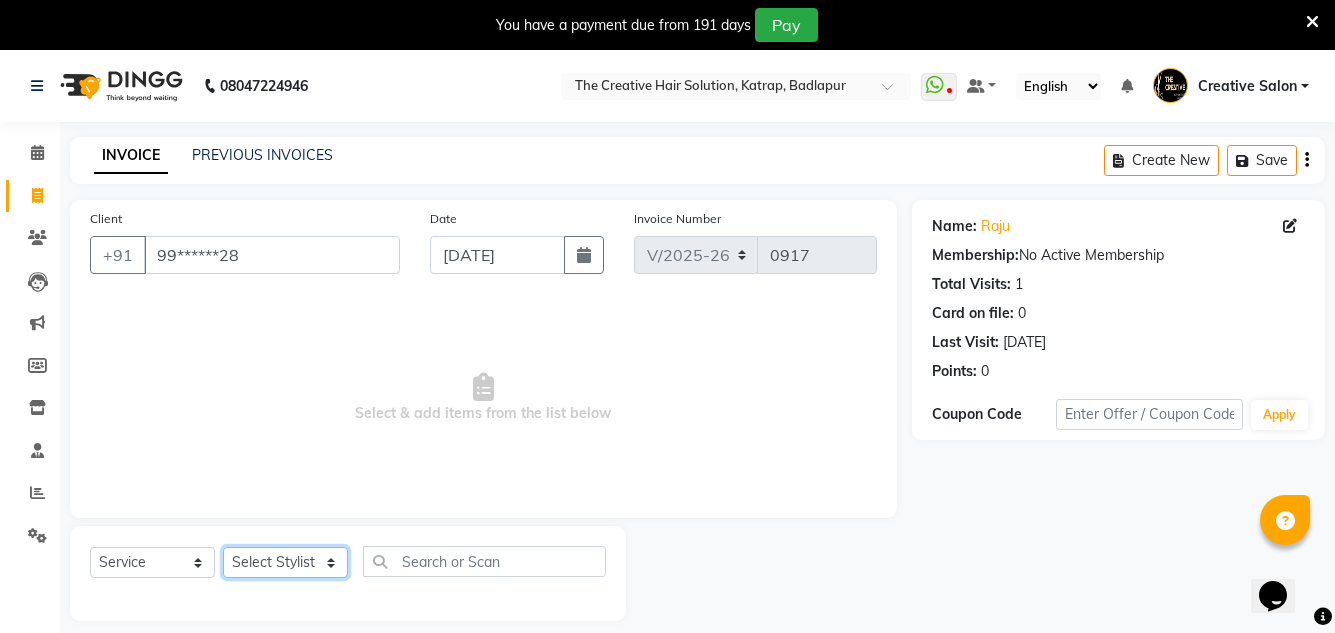 click on "Select Stylist Creative Salon [PERSON_NAME] [PERSON_NAME] [PERSON_NAME] [PERSON_NAME] nisha  [PERSON_NAME] [PERSON_NAME] [PERSON_NAME] [PERSON_NAME]" 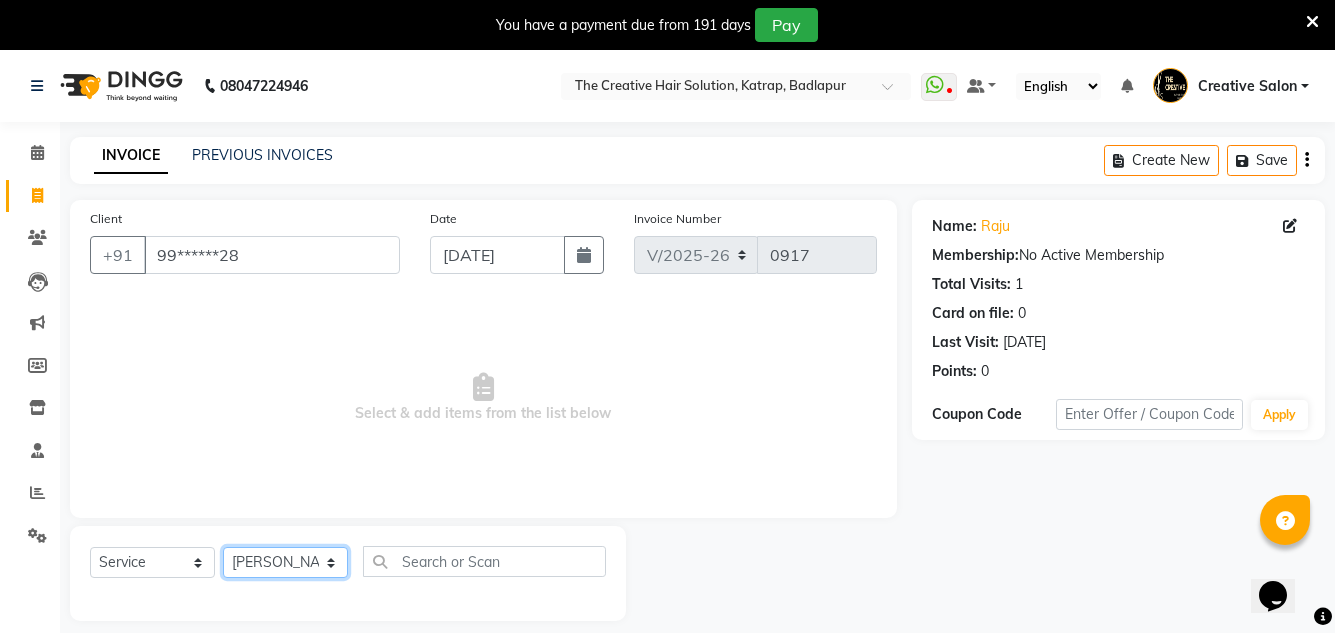 click on "Select Stylist Creative Salon [PERSON_NAME] [PERSON_NAME] [PERSON_NAME] [PERSON_NAME] nisha  [PERSON_NAME] [PERSON_NAME] [PERSON_NAME] [PERSON_NAME]" 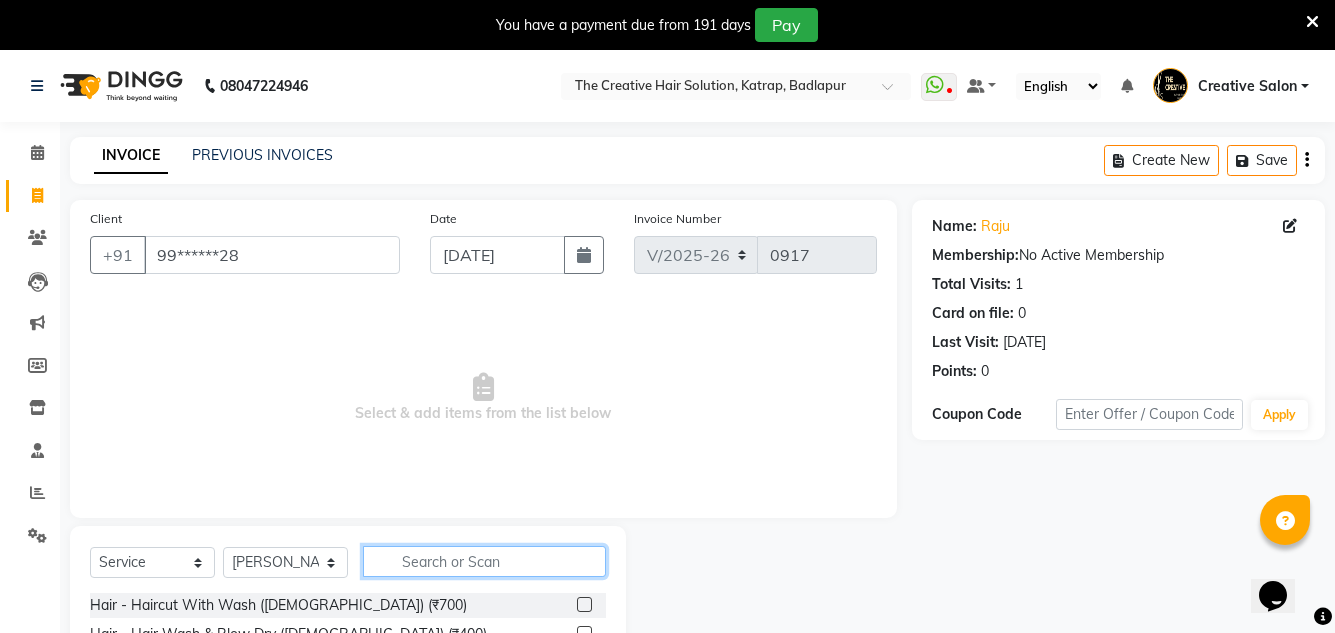 click 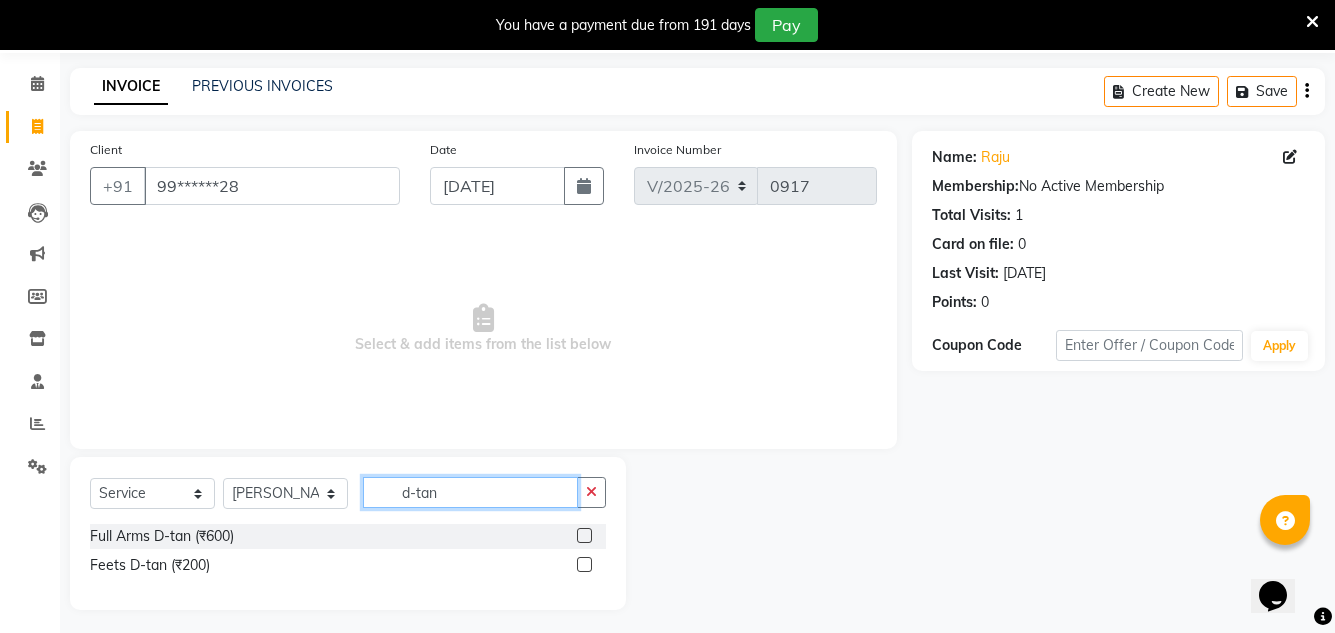 scroll, scrollTop: 76, scrollLeft: 0, axis: vertical 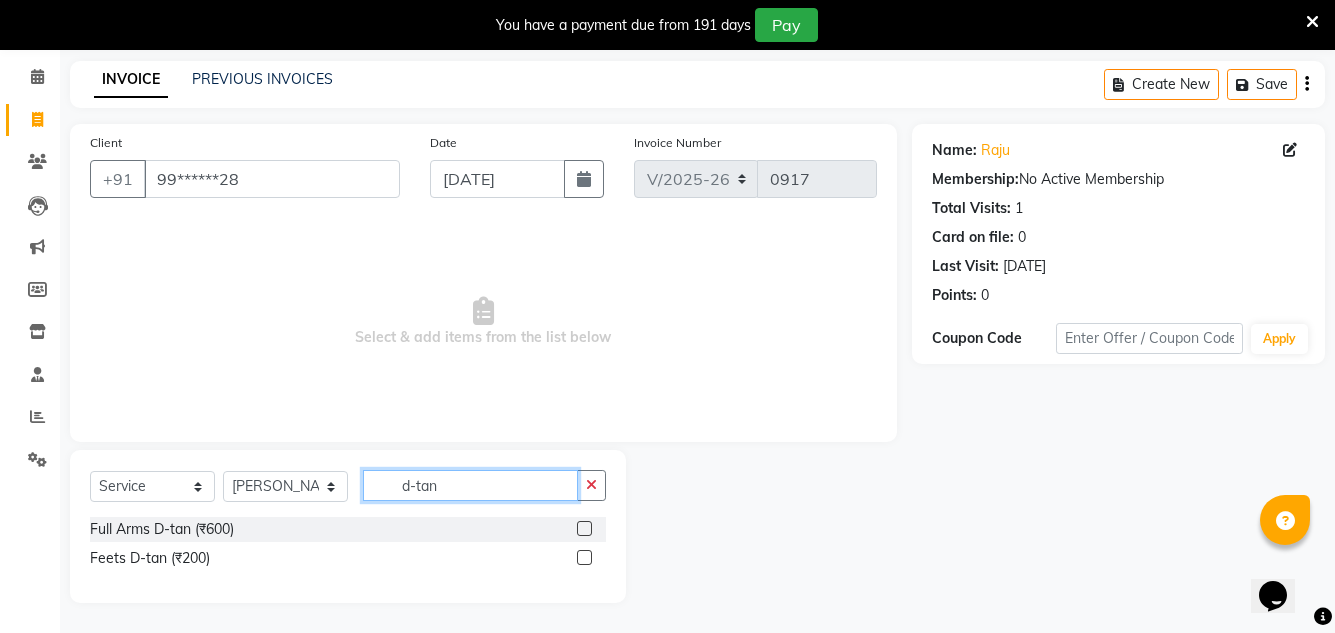 type on "d-tan" 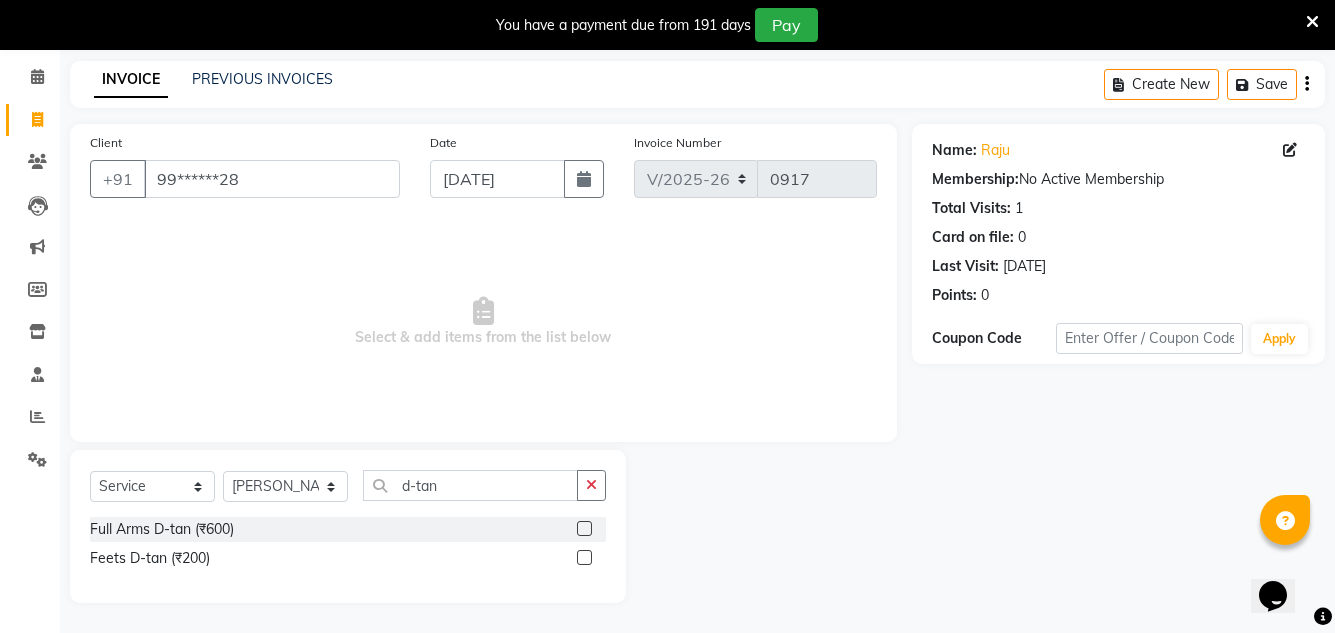 click 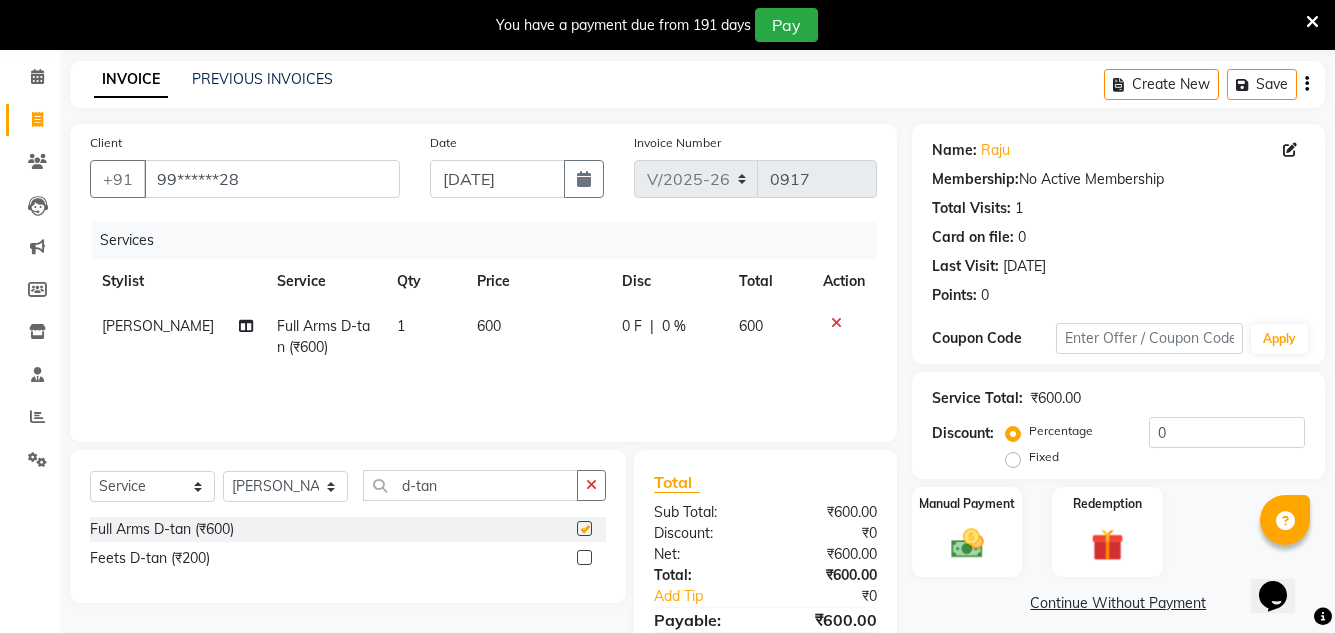 checkbox on "false" 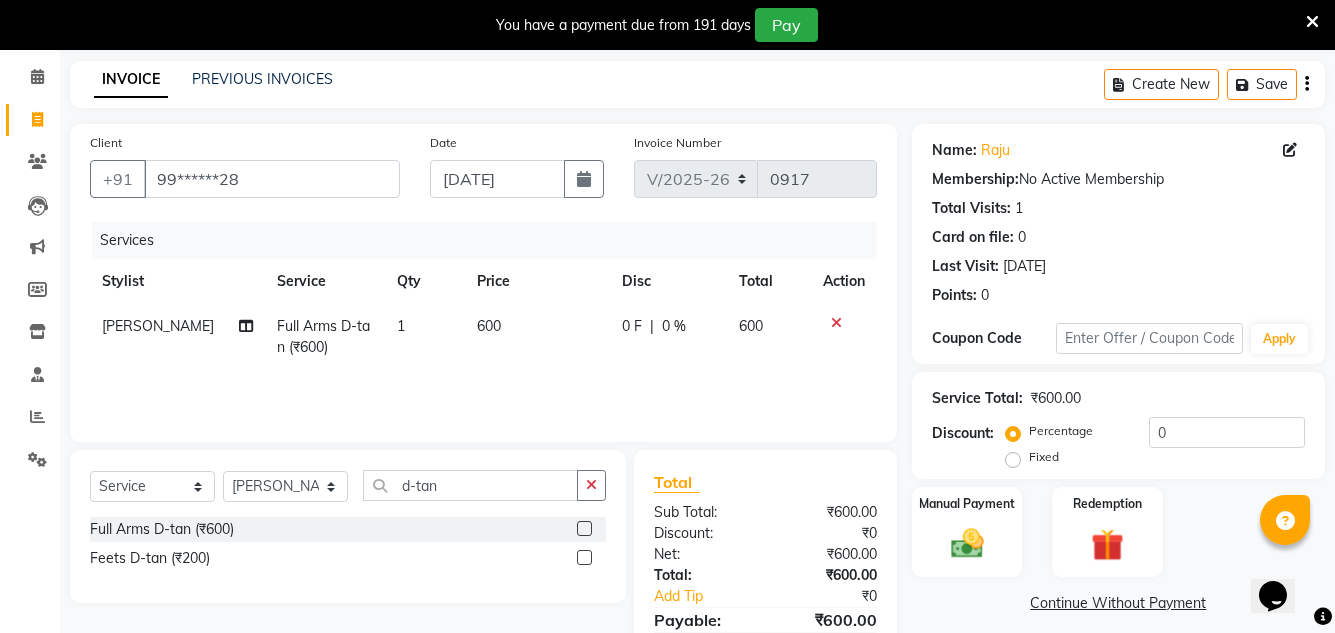 click on "600" 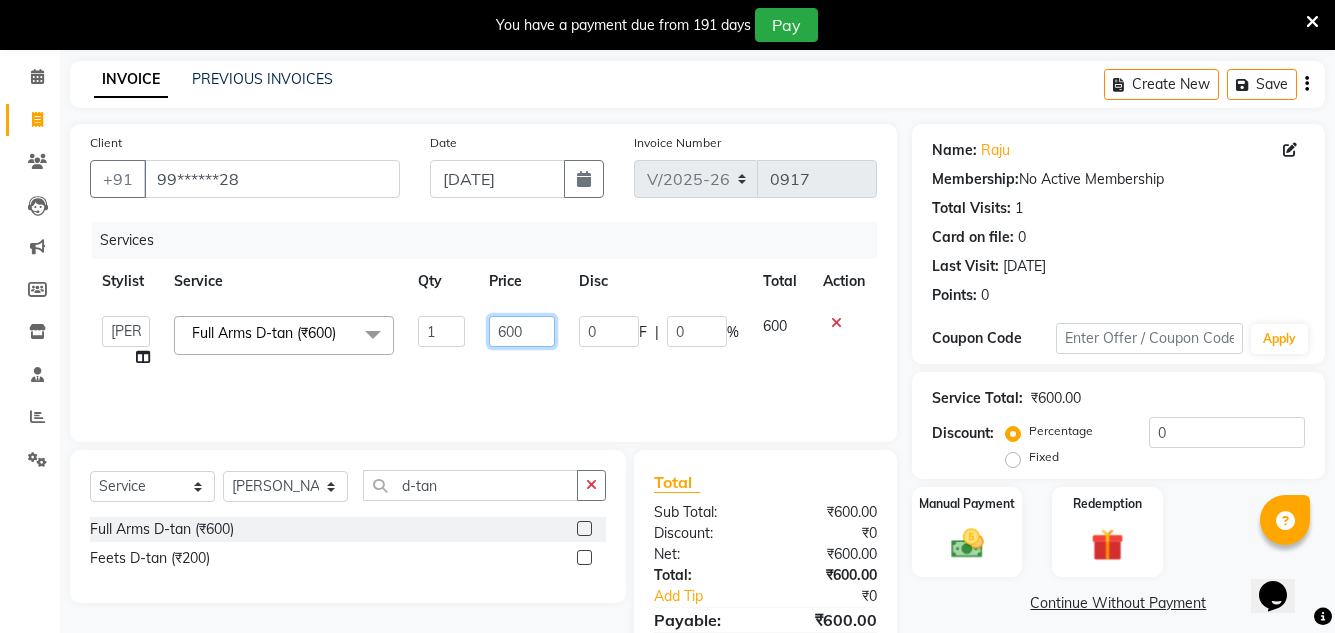 click on "600" 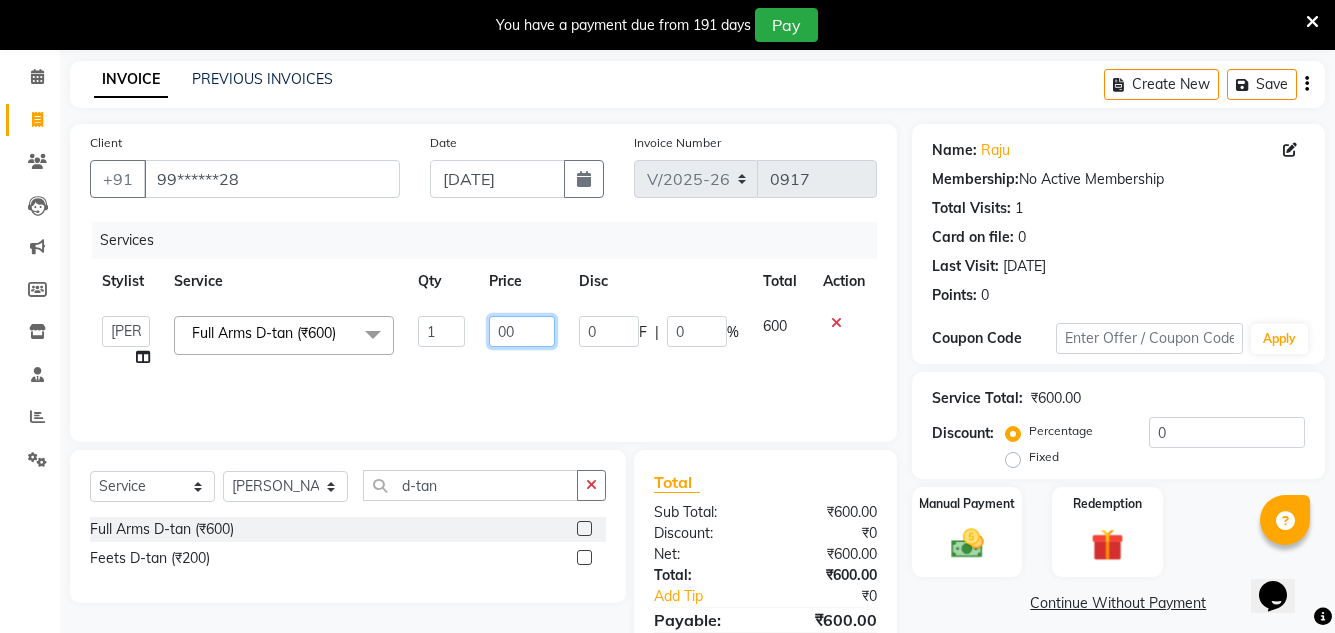type on "500" 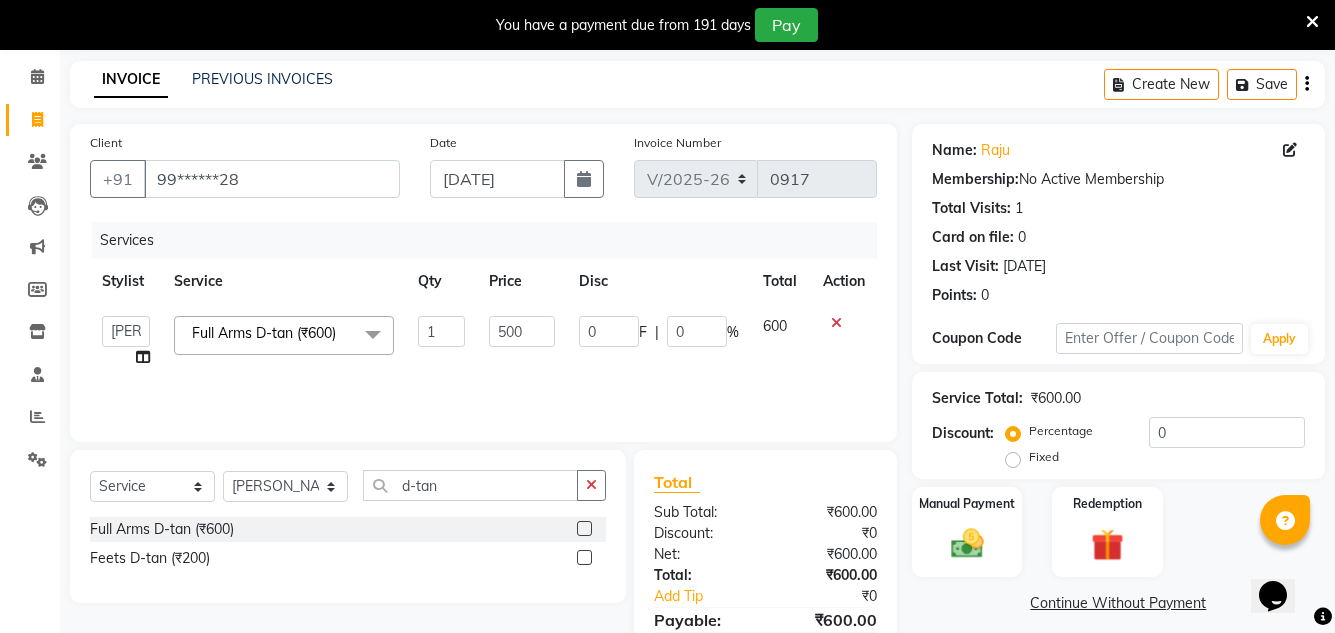 click on "Services Stylist Service Qty Price Disc Total Action  Creative Salon   [PERSON_NAME]   [PERSON_NAME]   [PERSON_NAME]   [PERSON_NAME]   nisha    [PERSON_NAME]   [PERSON_NAME] [PERSON_NAME]   [PERSON_NAME]  Full Arms D-tan (₹600)  x Hair - Haircut With Wash ([DEMOGRAPHIC_DATA]) (₹700) Hair - Hair Wash & Blow Dry ([DEMOGRAPHIC_DATA]) (₹400) Hair - Hair Cut For Kids ([DEMOGRAPHIC_DATA]) (₹250) Hair - Hair wash (Reg) ([DEMOGRAPHIC_DATA]) (₹200) Hair - Ironing / Tongs ([DEMOGRAPHIC_DATA]) (₹400) Hair - Haircut With Wash ([DEMOGRAPHIC_DATA]) (₹200) Hair - Hair Wash & Blow Dry ([DEMOGRAPHIC_DATA]) (₹50) Hair - Hair Cut For Kids ([DEMOGRAPHIC_DATA]) (₹150) Hair - Hair Wash & Style ([DEMOGRAPHIC_DATA]) (₹100) Hair - Shaving ([DEMOGRAPHIC_DATA]) (₹100) Hair - [PERSON_NAME] ([DEMOGRAPHIC_DATA]) (₹100) Eyebrows (₹50) Lice Treatment (₹2000) upperlips (₹20) forehead (₹20) face wash (₹50) chin (₹20) Flix straightening (₹1000) Hair colour (mens) (₹500) Ikonic comb (₹240) pending Amount (₹100) Advance payment (₹500) Flix cut (₹150) face Massage (₹300) ful back triming (₹100) Full front triming (₹100) Scrubing (₹300) Hair set (₹50)" 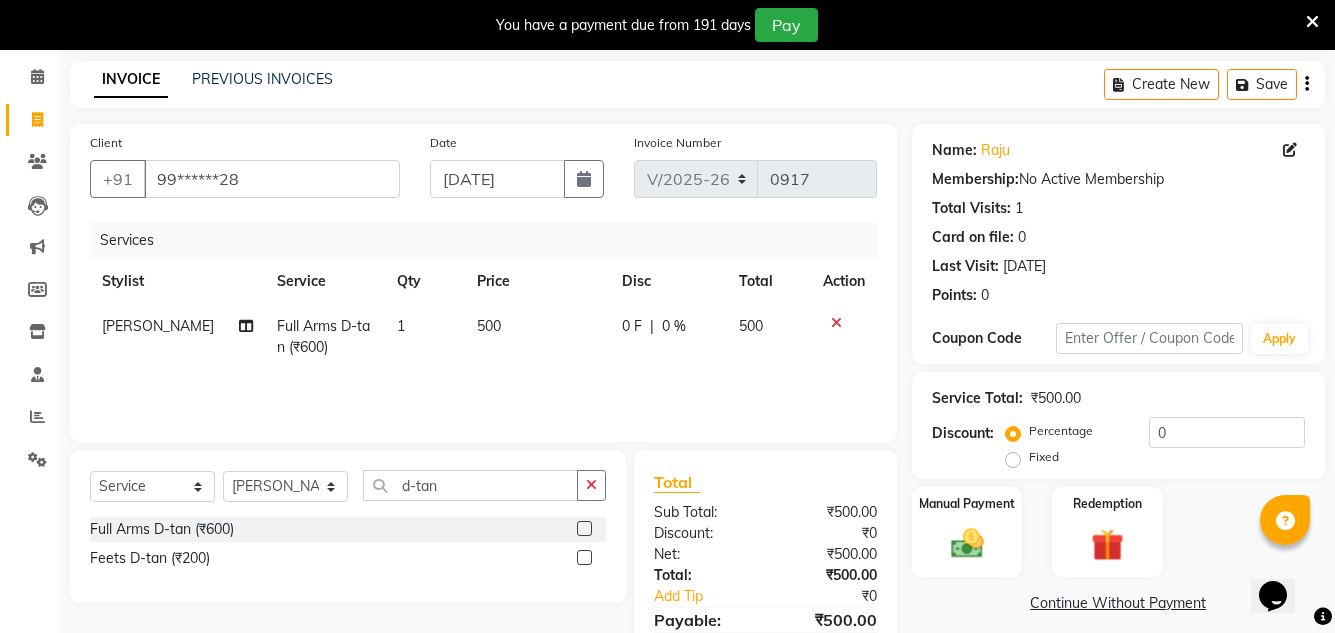 click 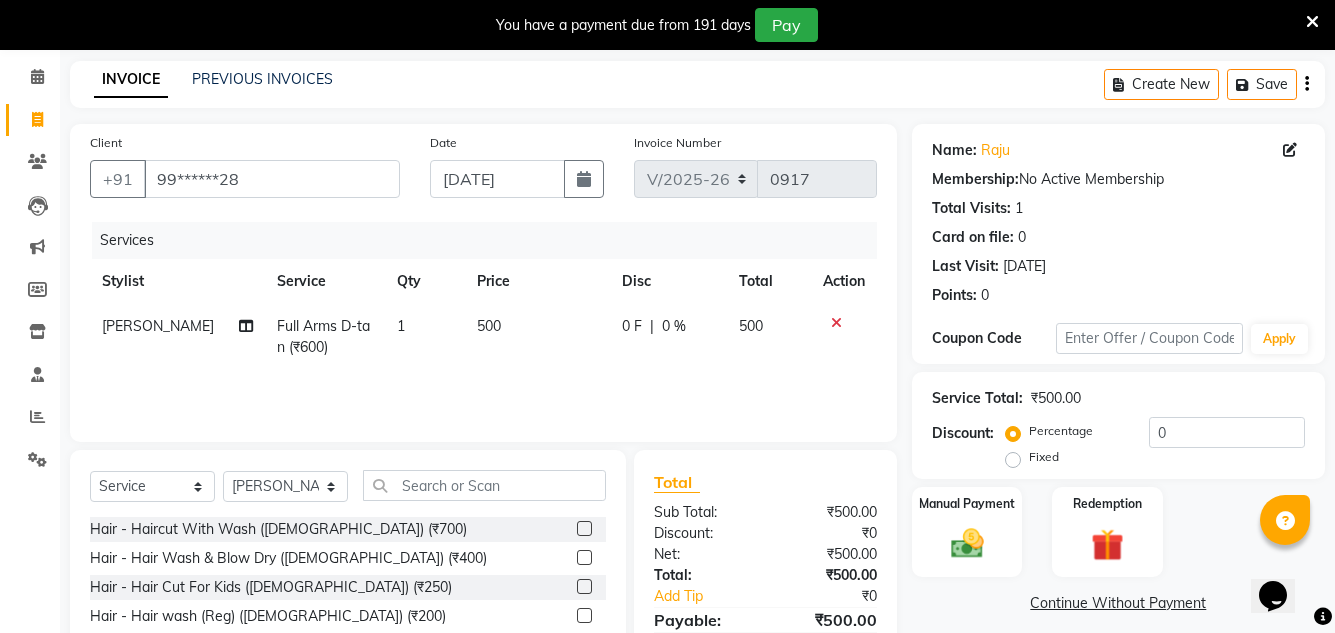 click on "Select  Service  Product  Membership  Package Voucher Prepaid Gift Card  Select Stylist Creative Salon [PERSON_NAME] [PERSON_NAME] [PERSON_NAME] [PERSON_NAME] nisha  [PERSON_NAME] [PERSON_NAME] [PERSON_NAME] [PERSON_NAME]" 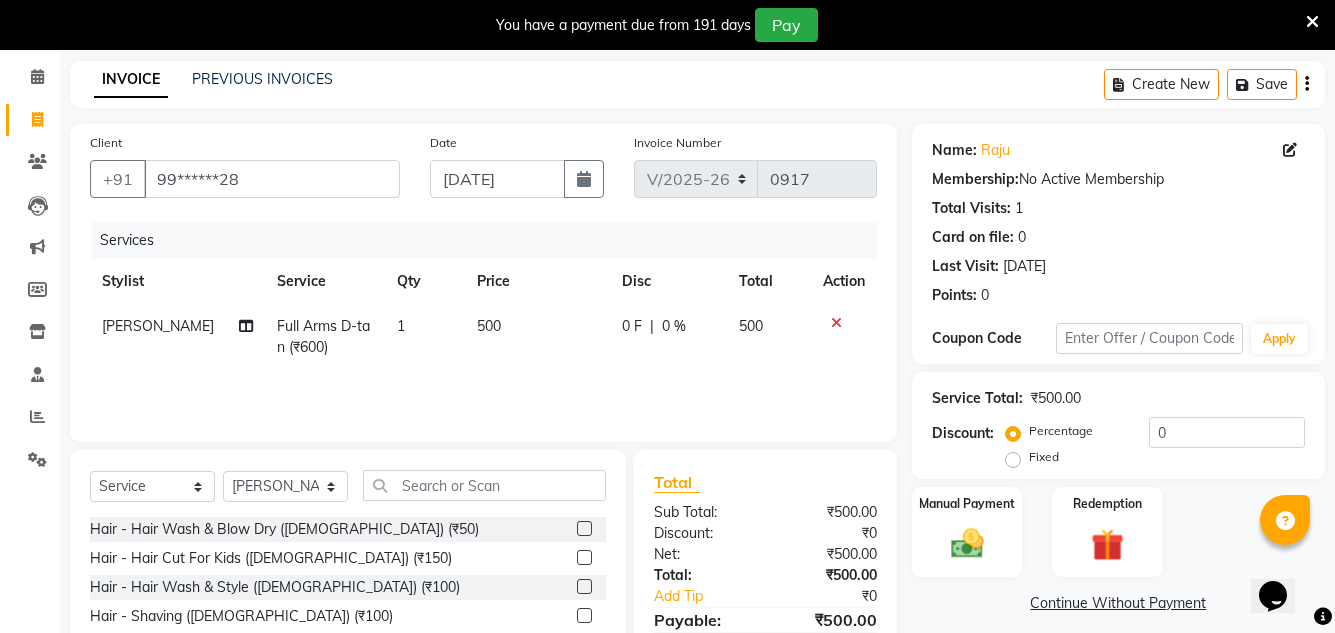 scroll, scrollTop: 300, scrollLeft: 0, axis: vertical 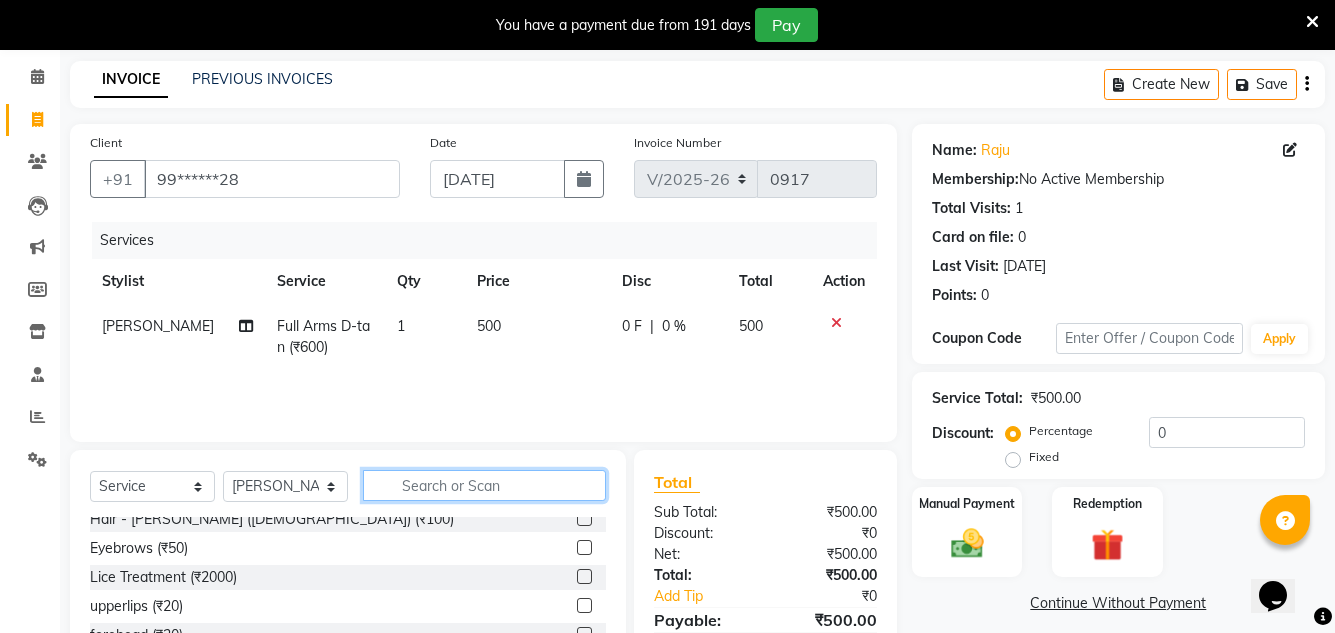 click on "Select  Service  Product  Membership  Package Voucher Prepaid Gift Card  Select Stylist Creative Salon [PERSON_NAME] [PERSON_NAME] [PERSON_NAME] [PERSON_NAME] nisha  [PERSON_NAME] [PERSON_NAME] [PERSON_NAME] [PERSON_NAME]" 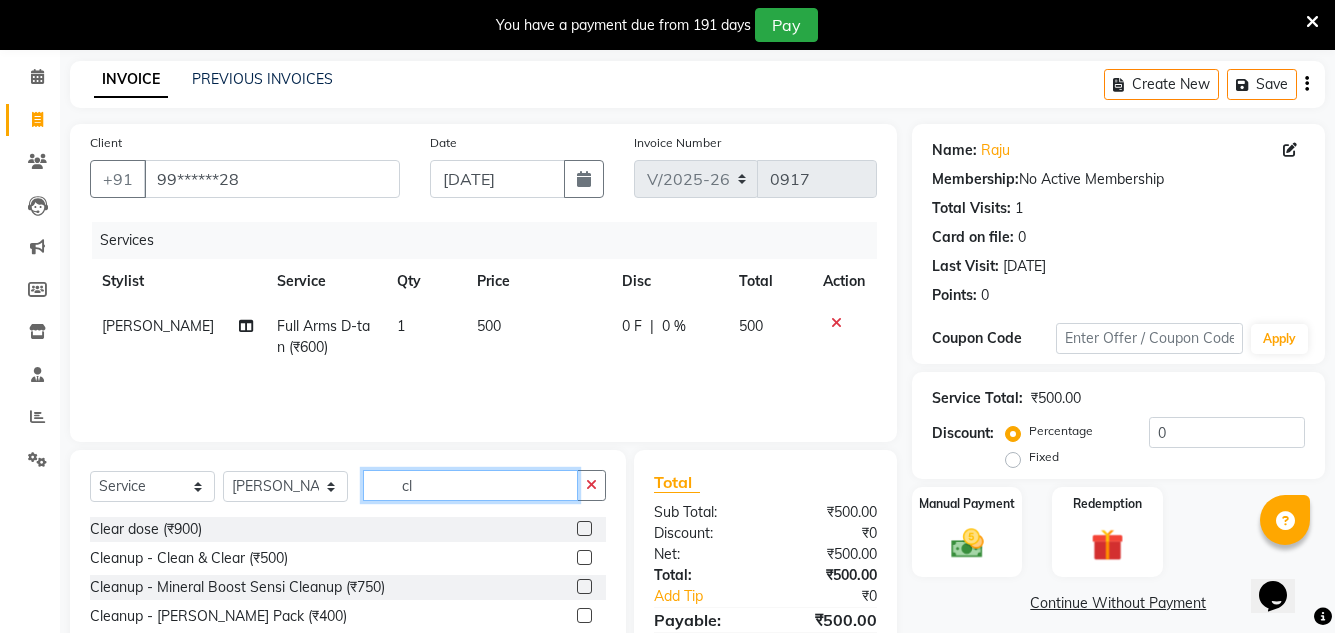 scroll, scrollTop: 0, scrollLeft: 0, axis: both 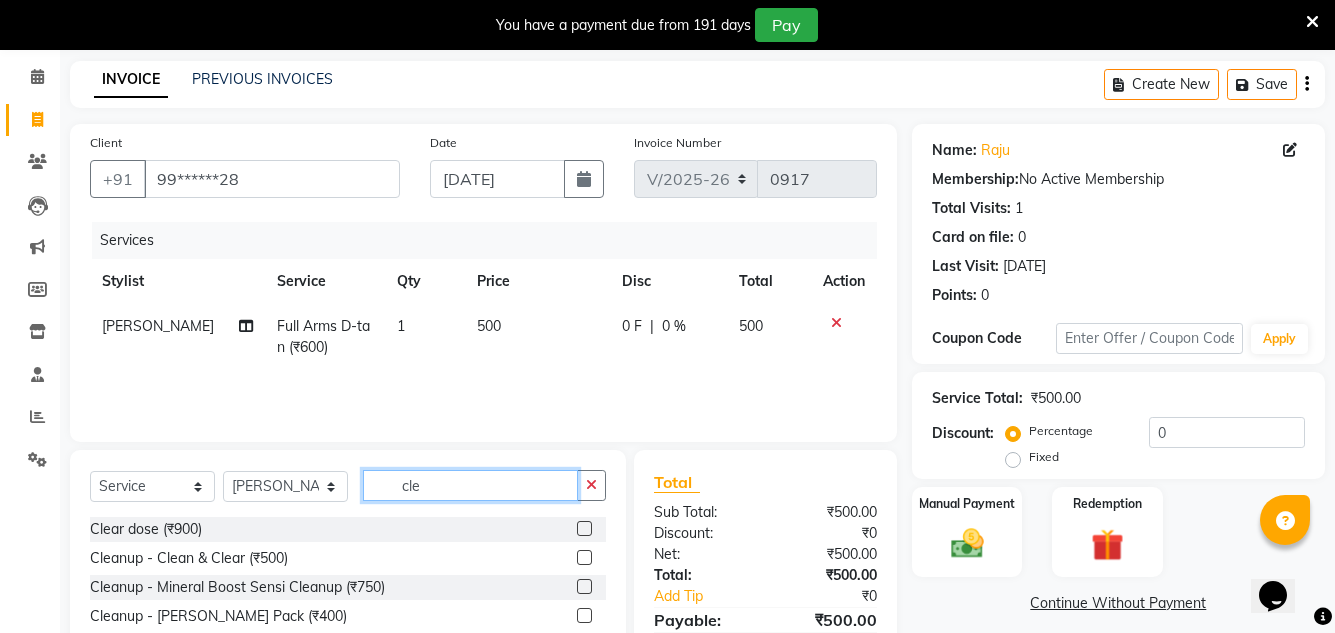 type on "cle" 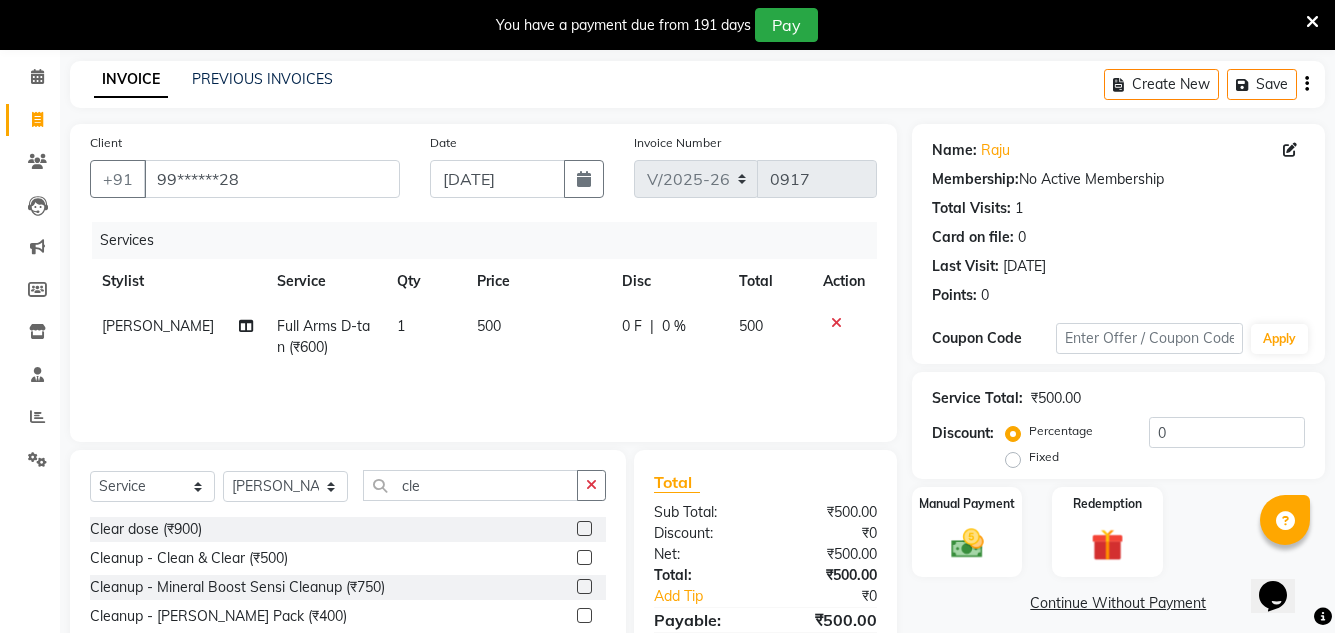 click 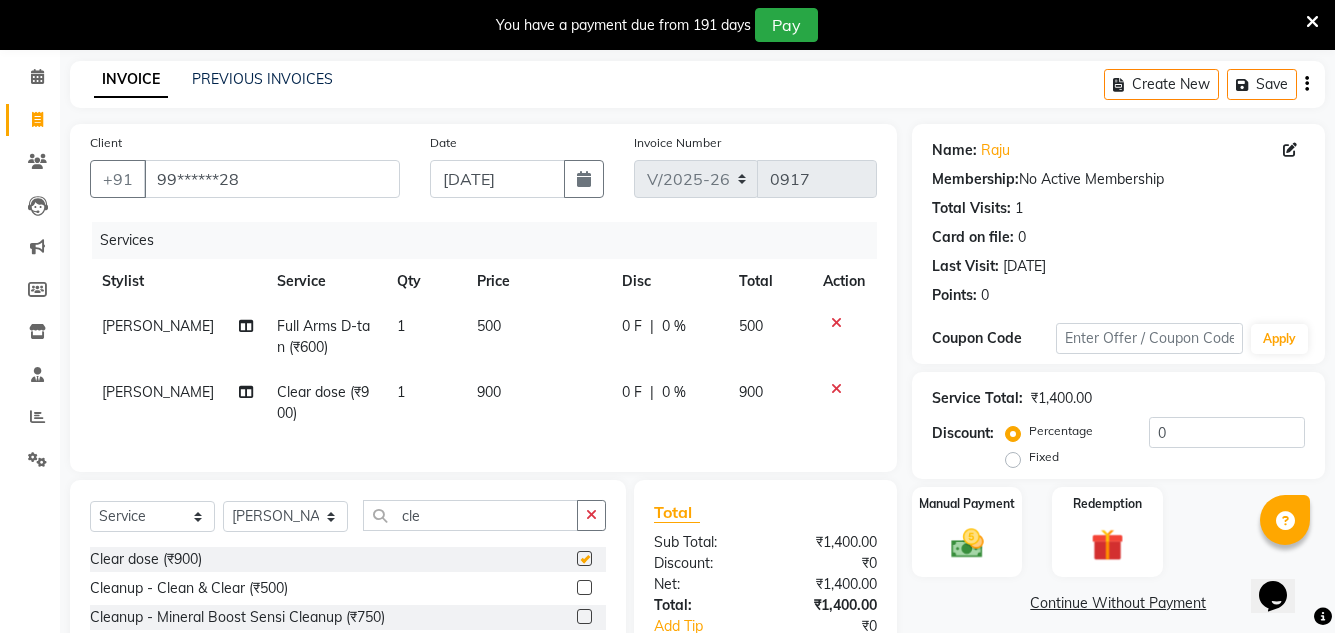 checkbox on "false" 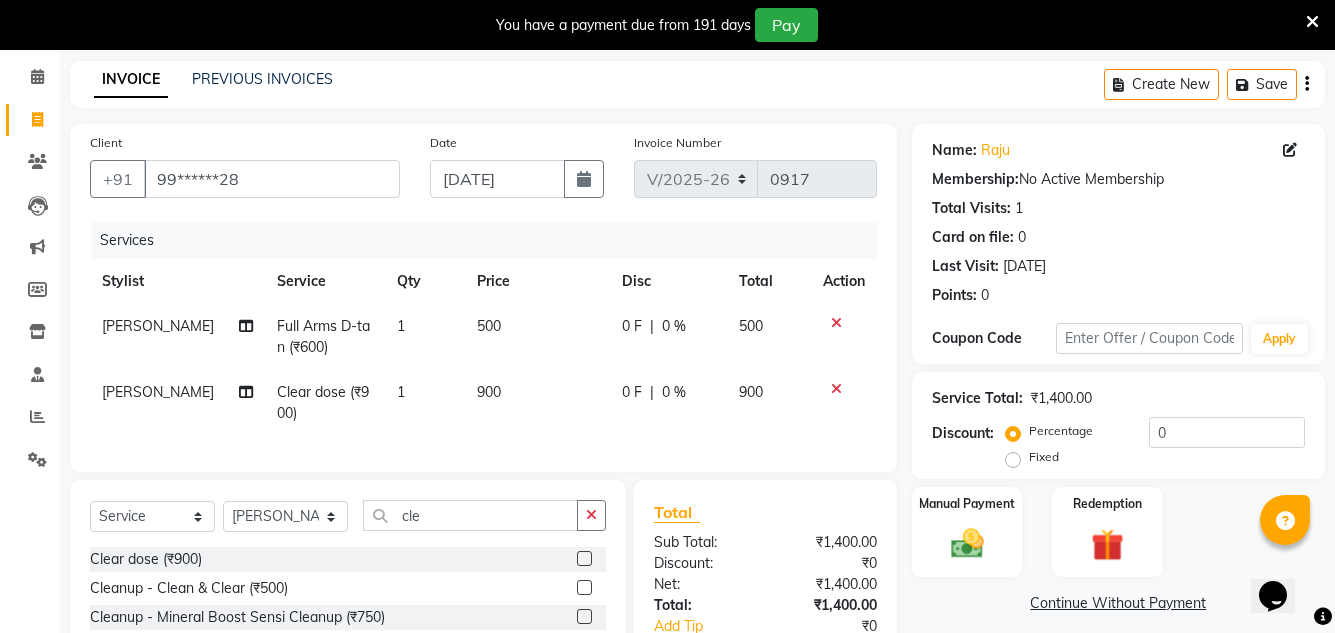 click on "Total" 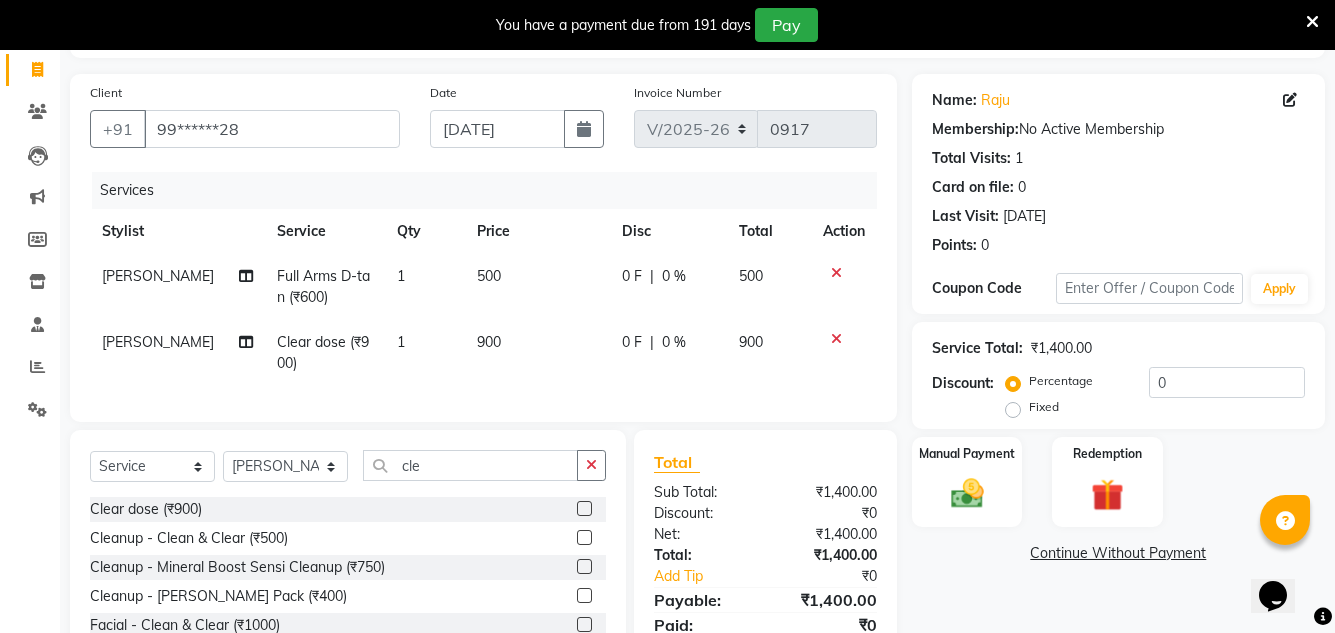 scroll, scrollTop: 176, scrollLeft: 0, axis: vertical 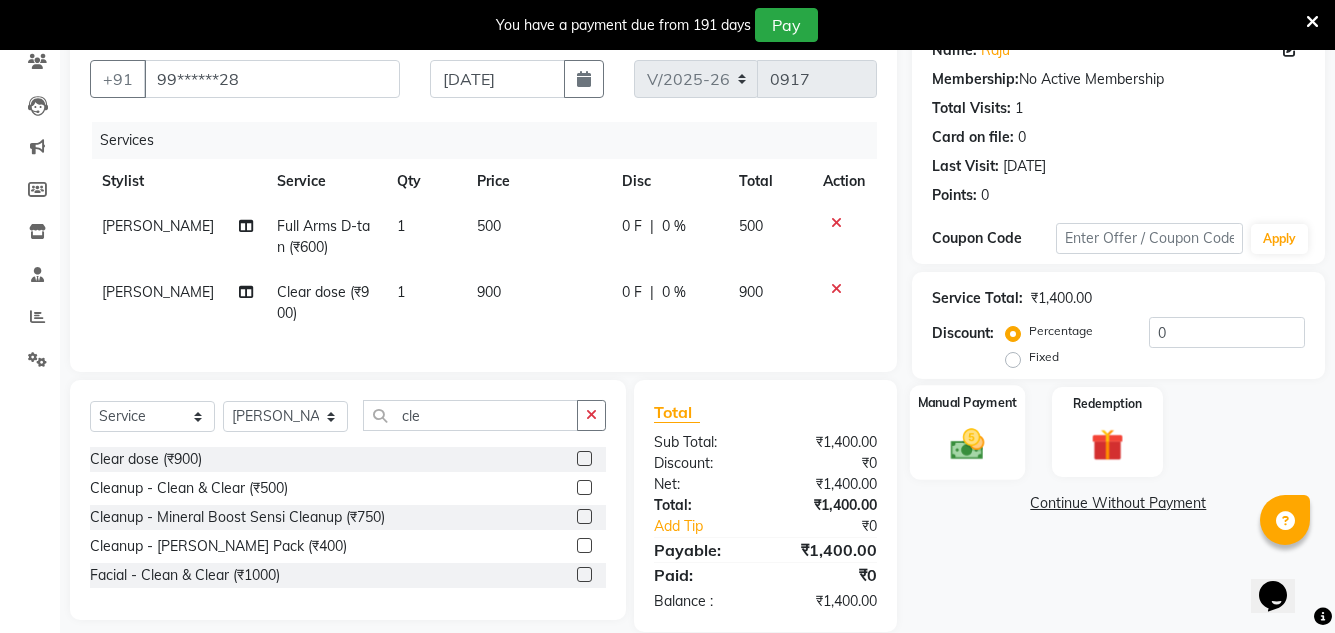 click 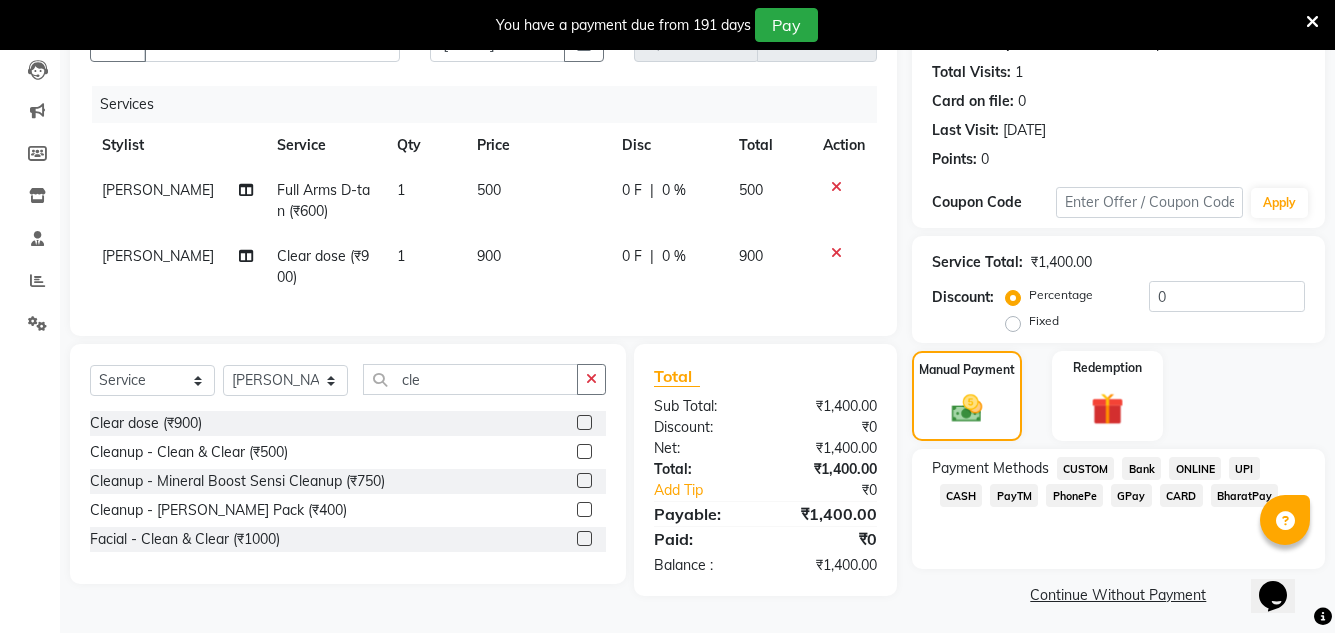 scroll, scrollTop: 220, scrollLeft: 0, axis: vertical 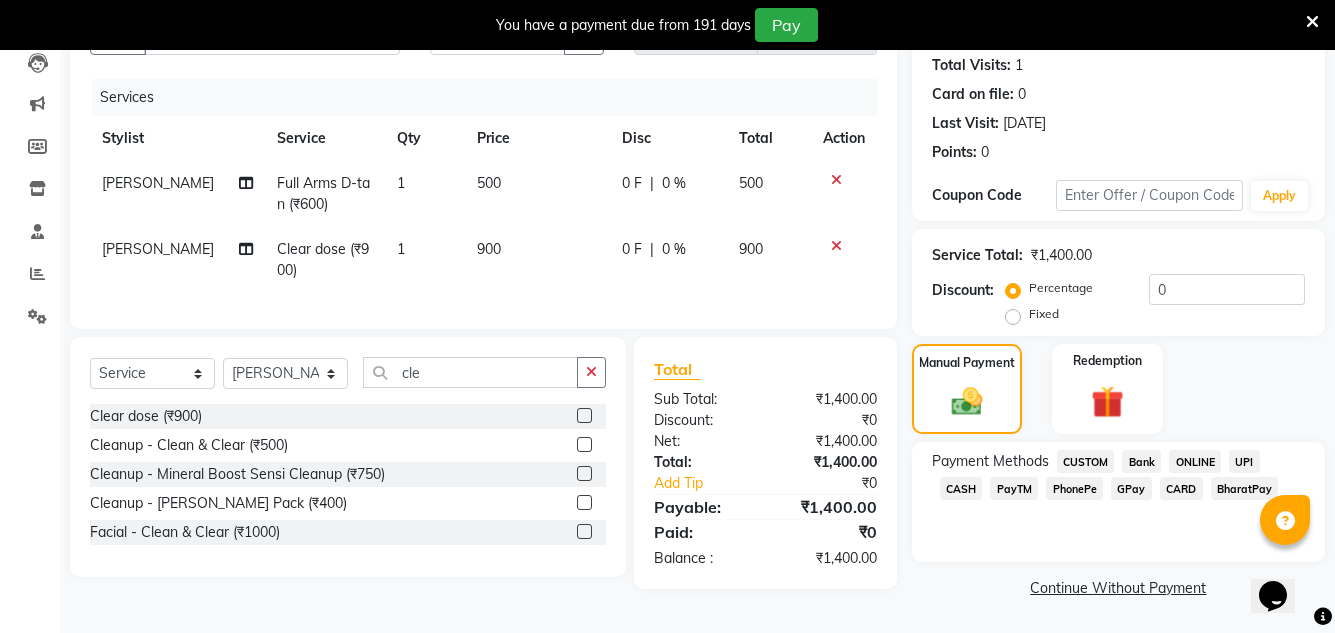 click on "CASH" 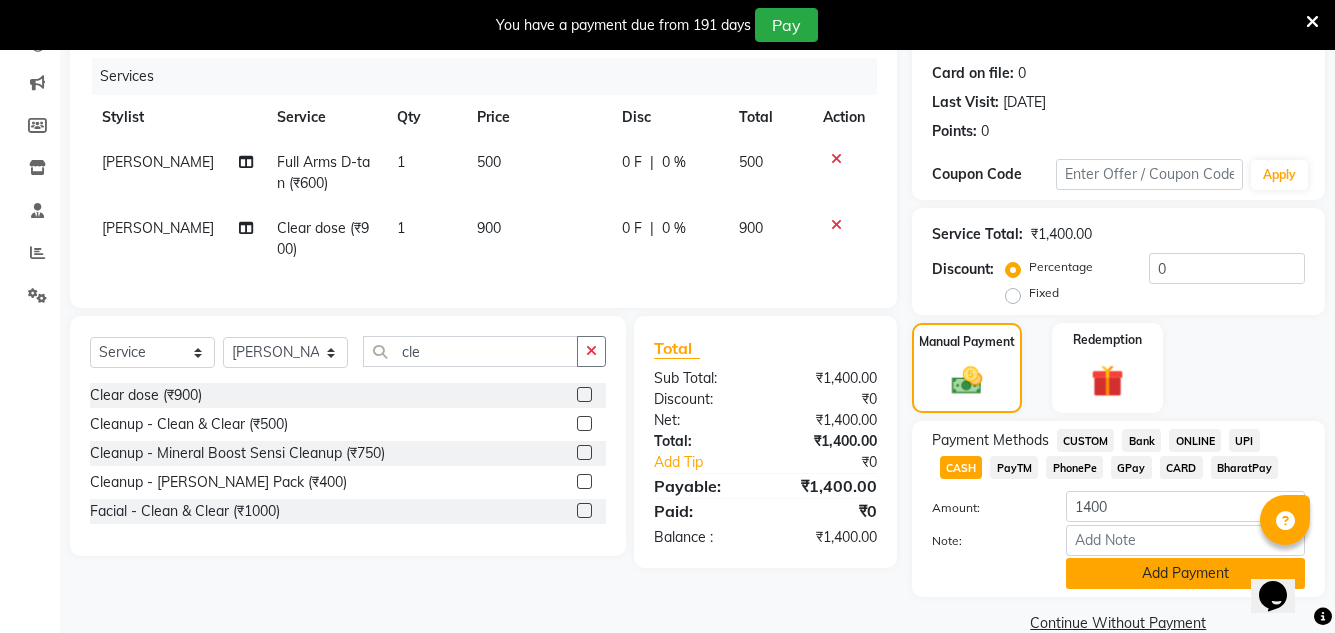 scroll, scrollTop: 275, scrollLeft: 0, axis: vertical 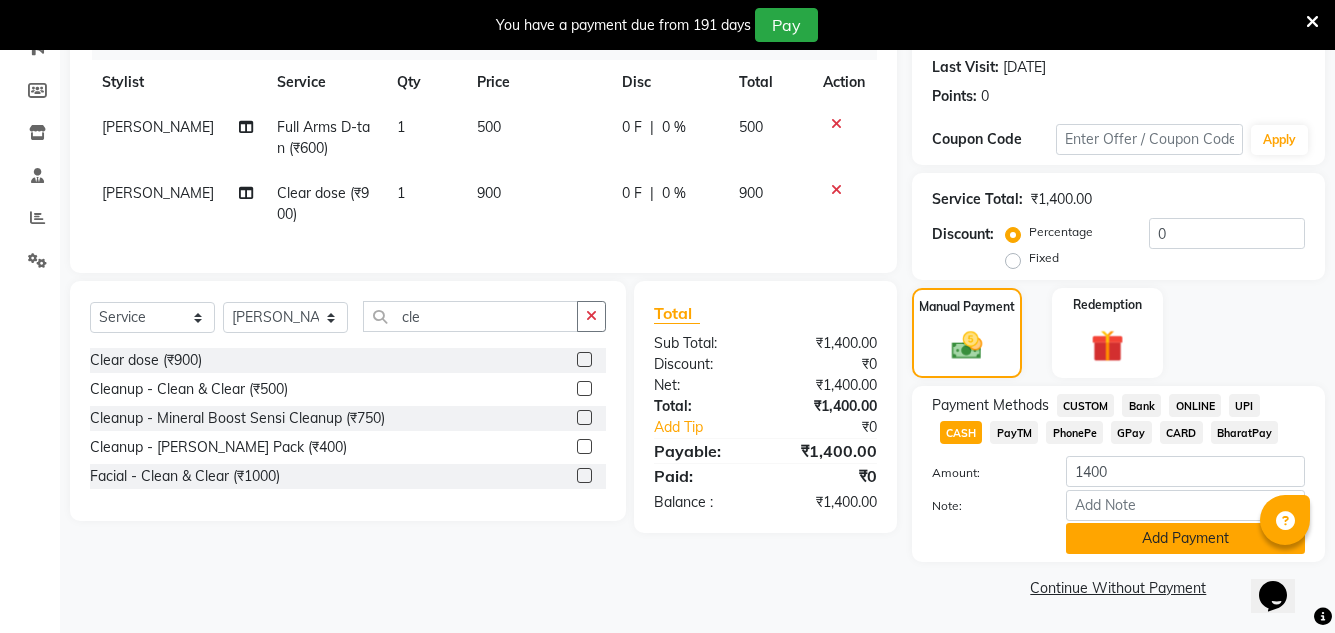 click on "Add Payment" 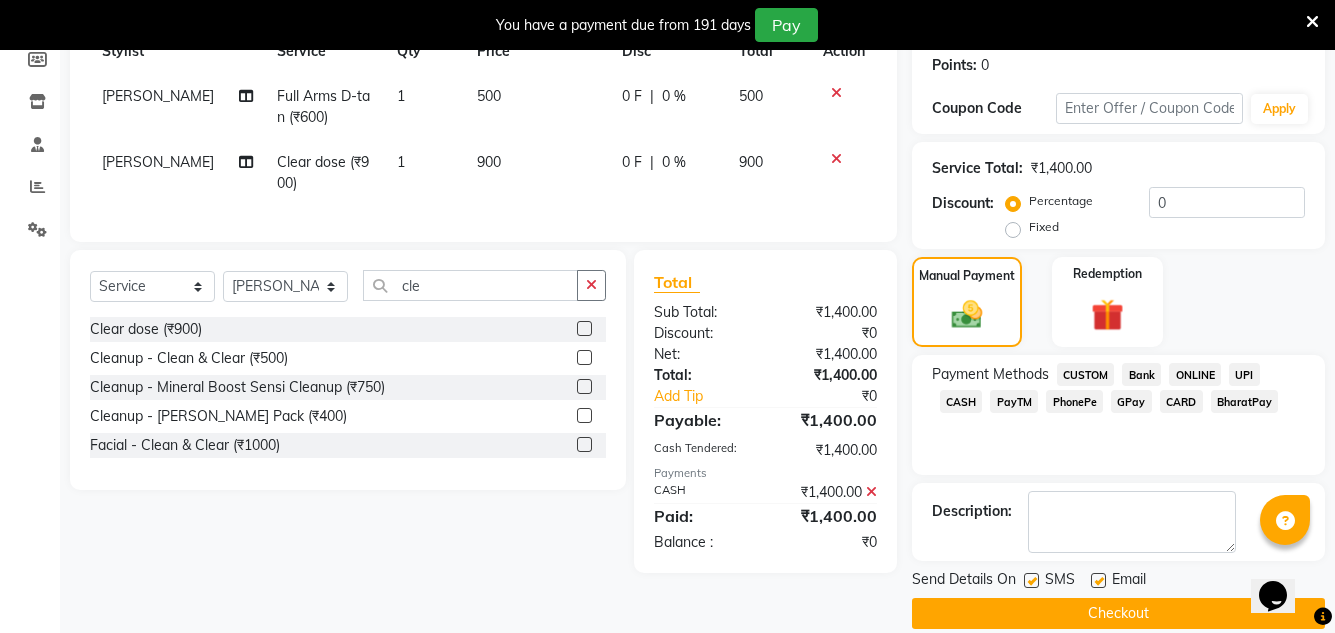scroll, scrollTop: 332, scrollLeft: 0, axis: vertical 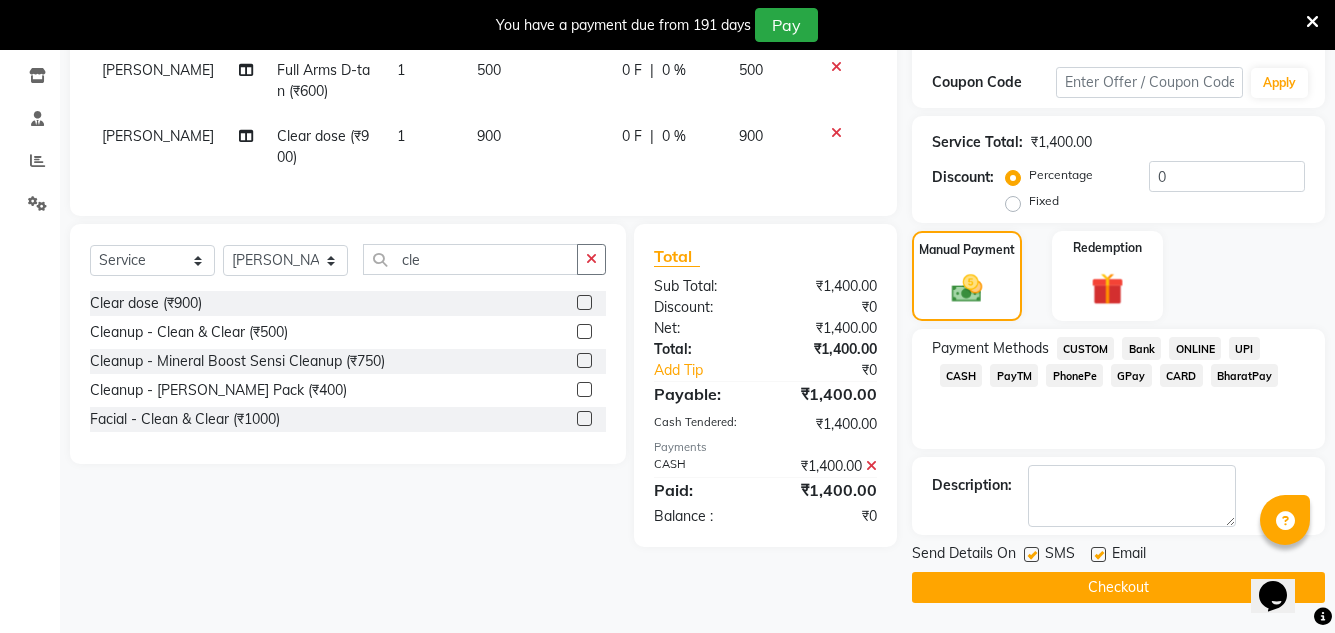 click 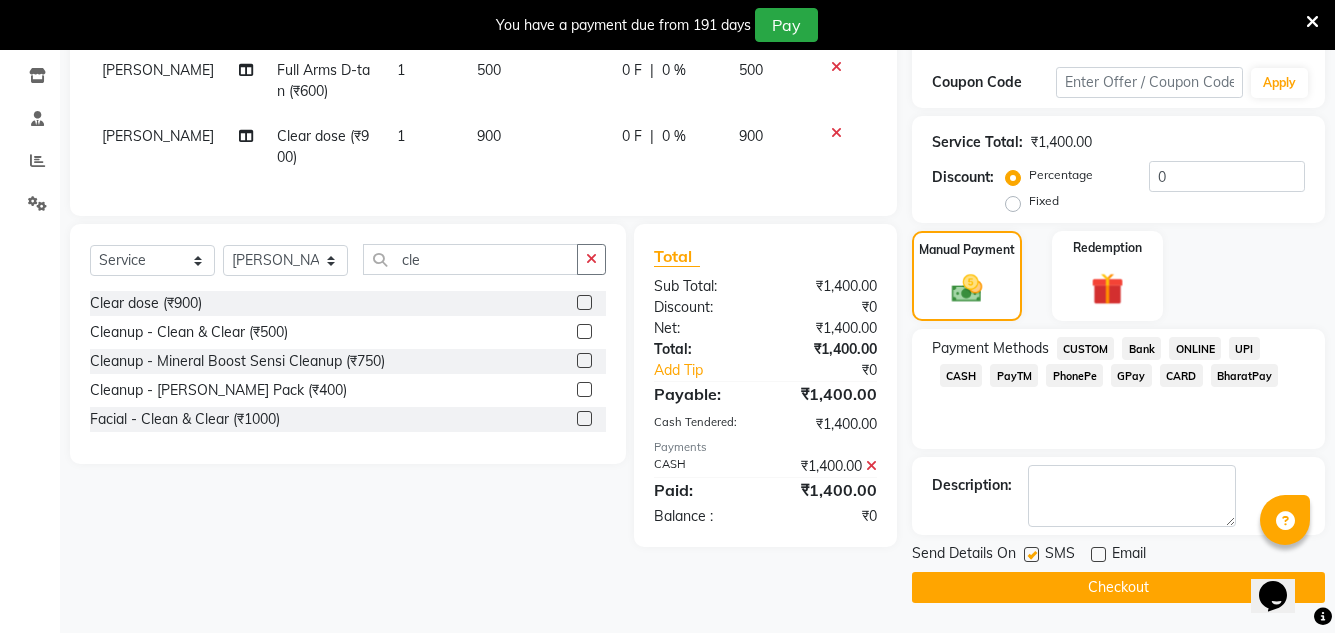 click on "Checkout" 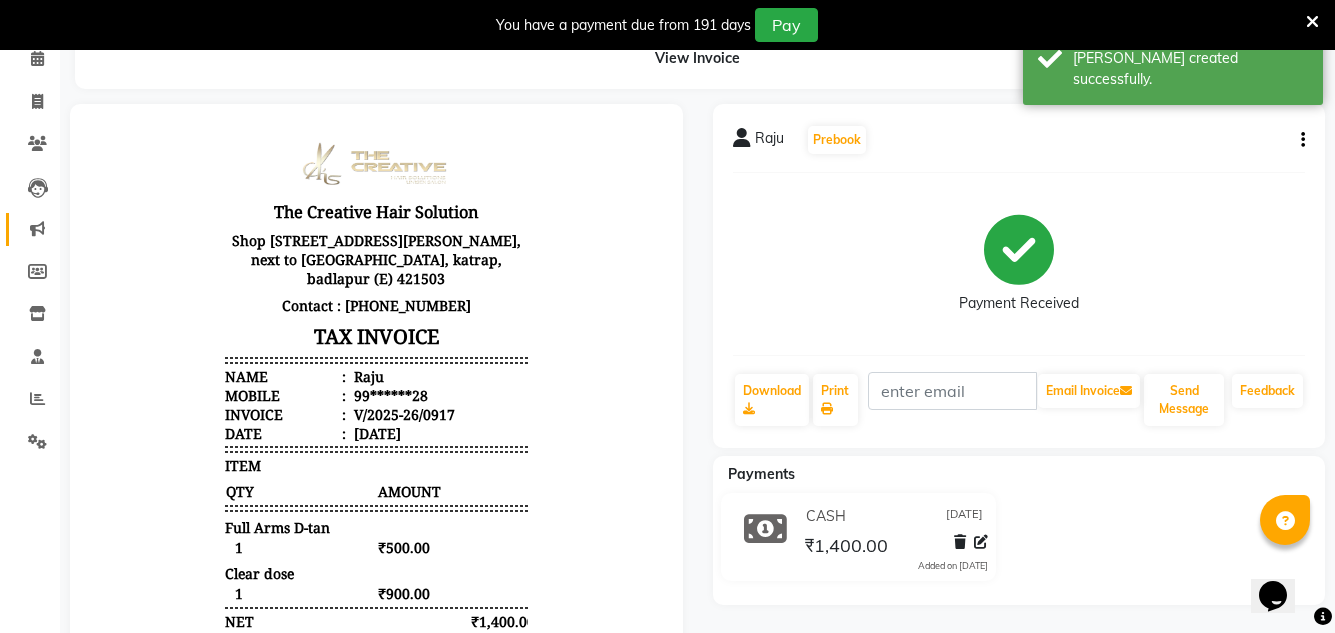 scroll, scrollTop: 0, scrollLeft: 0, axis: both 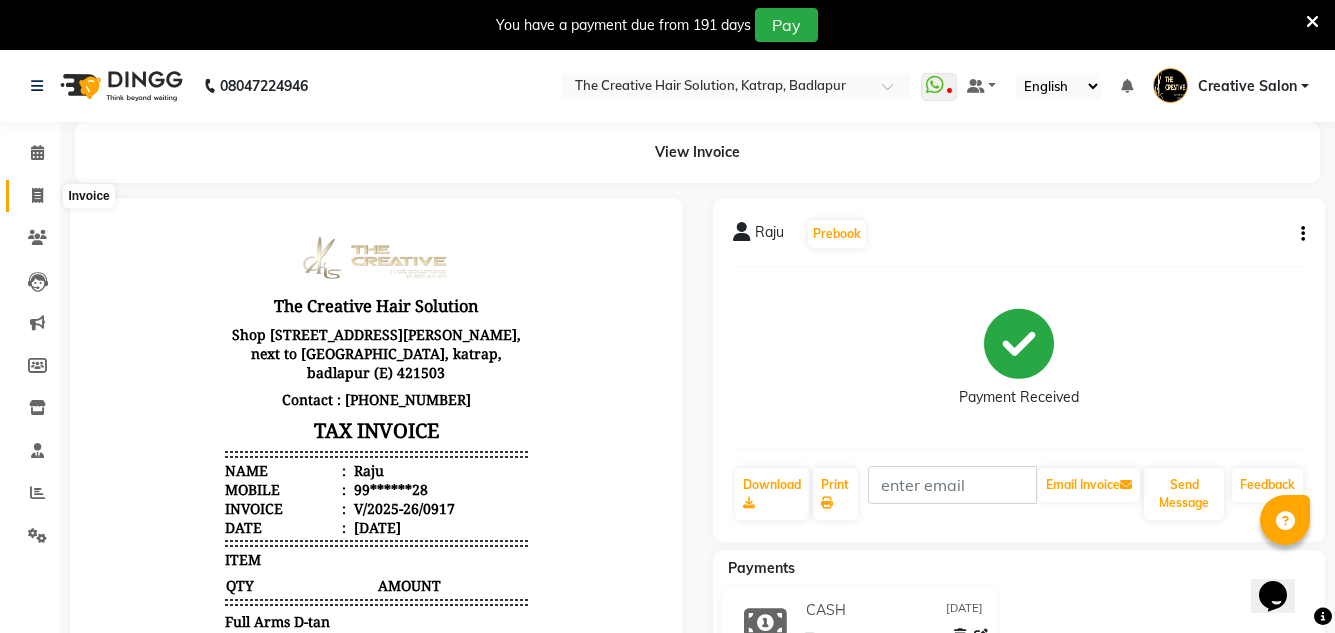 click 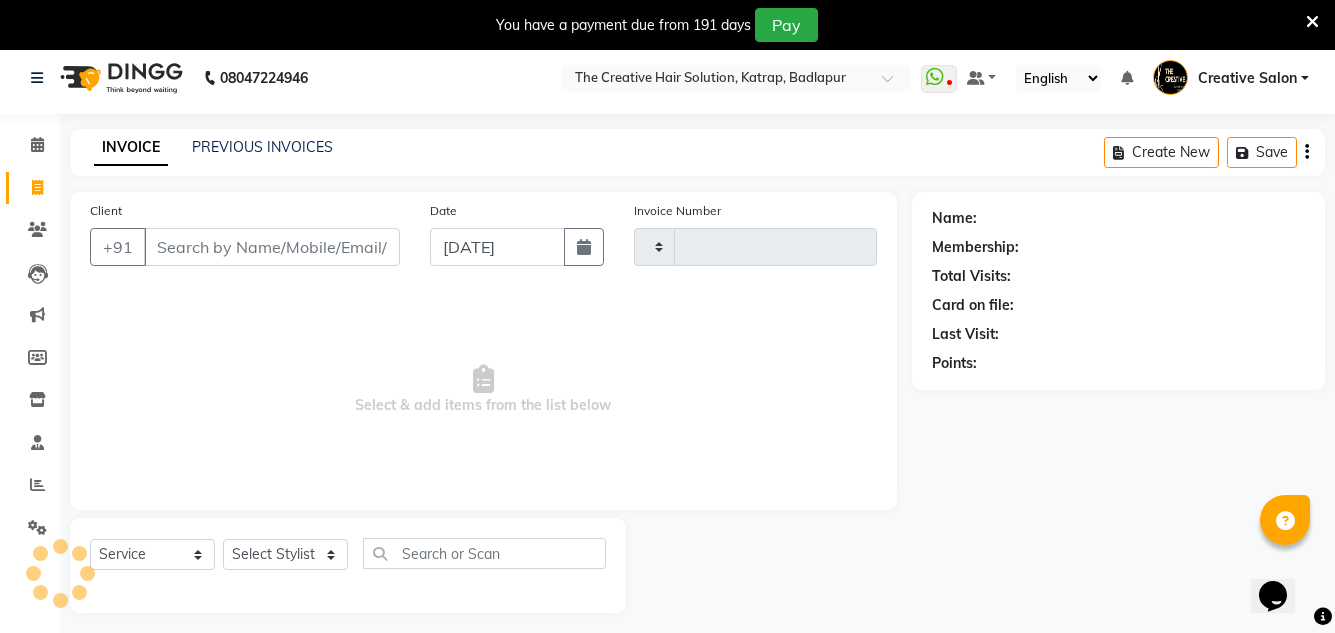 type on "0918" 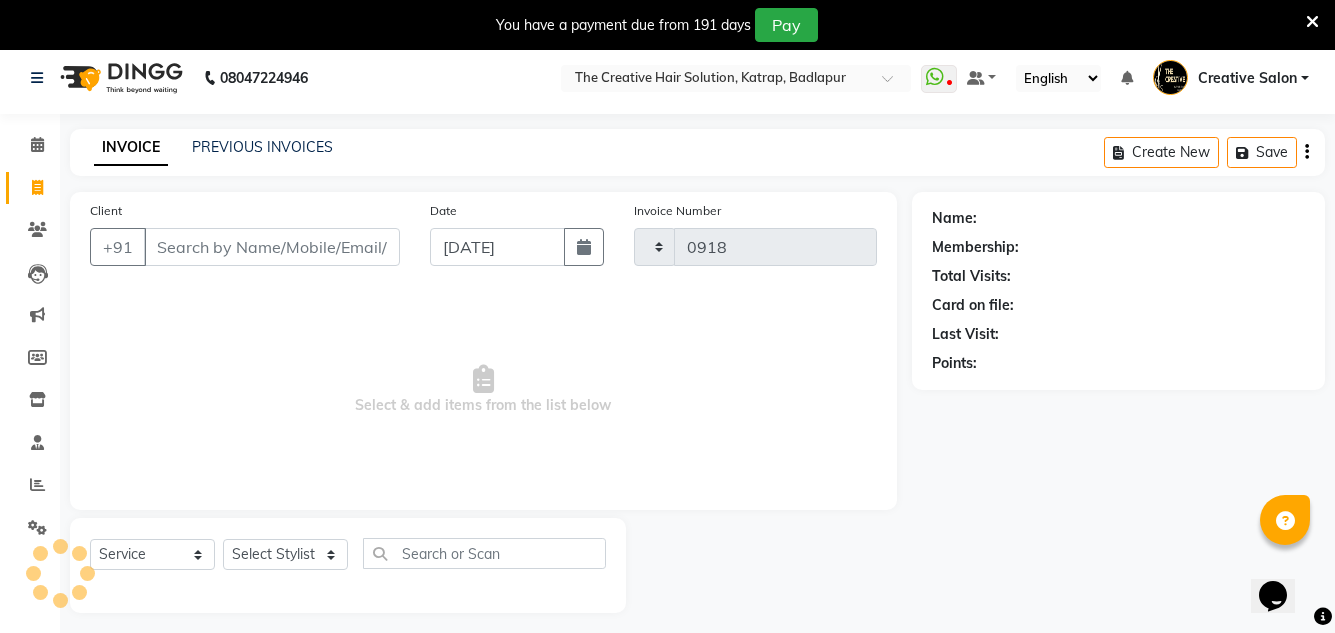 select on "527" 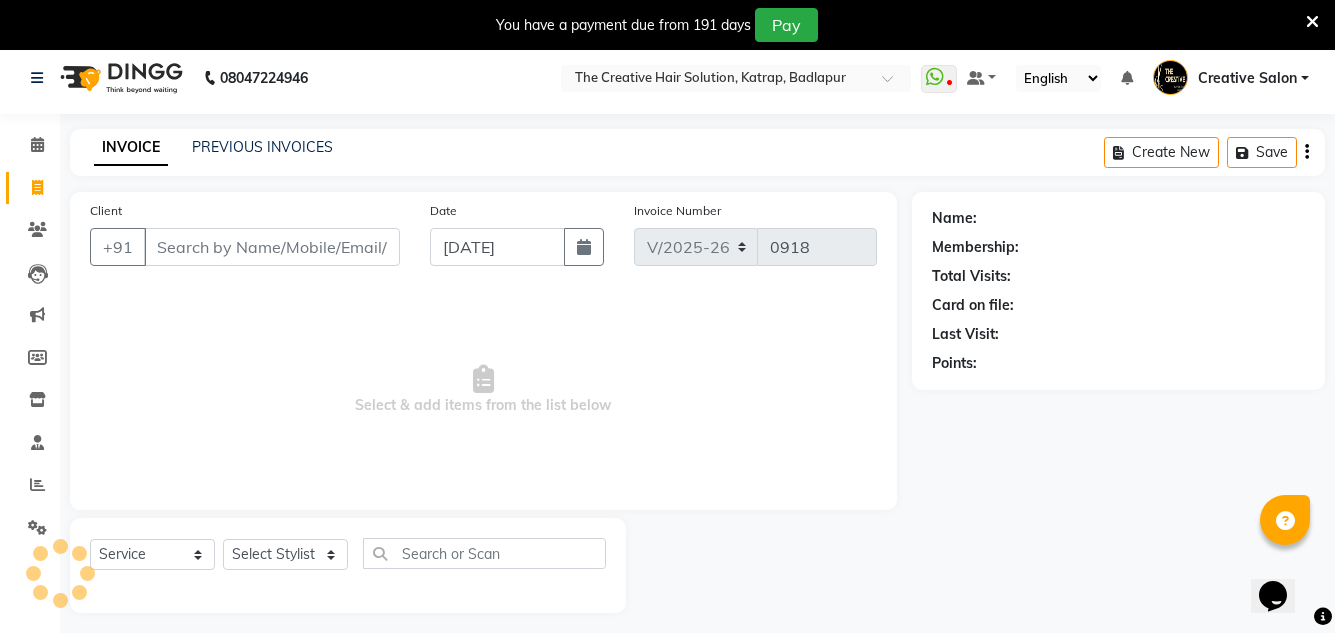 scroll, scrollTop: 50, scrollLeft: 0, axis: vertical 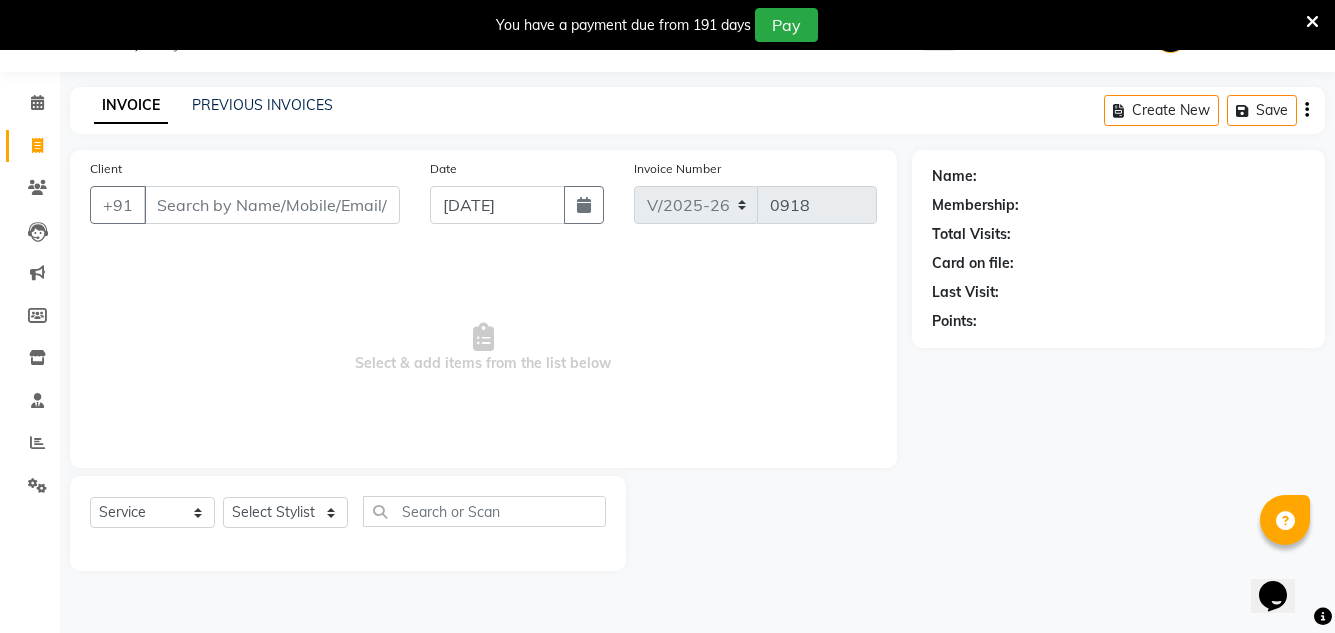 click on "Client" at bounding box center (272, 205) 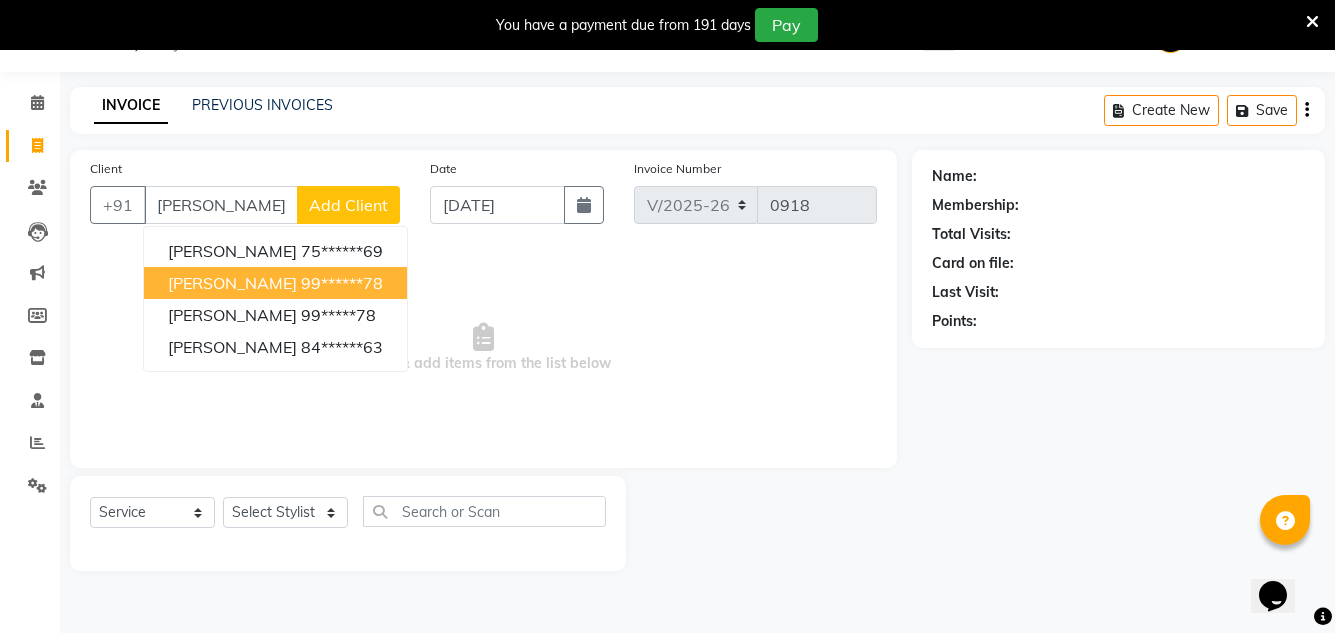 drag, startPoint x: 307, startPoint y: 279, endPoint x: 301, endPoint y: 305, distance: 26.683329 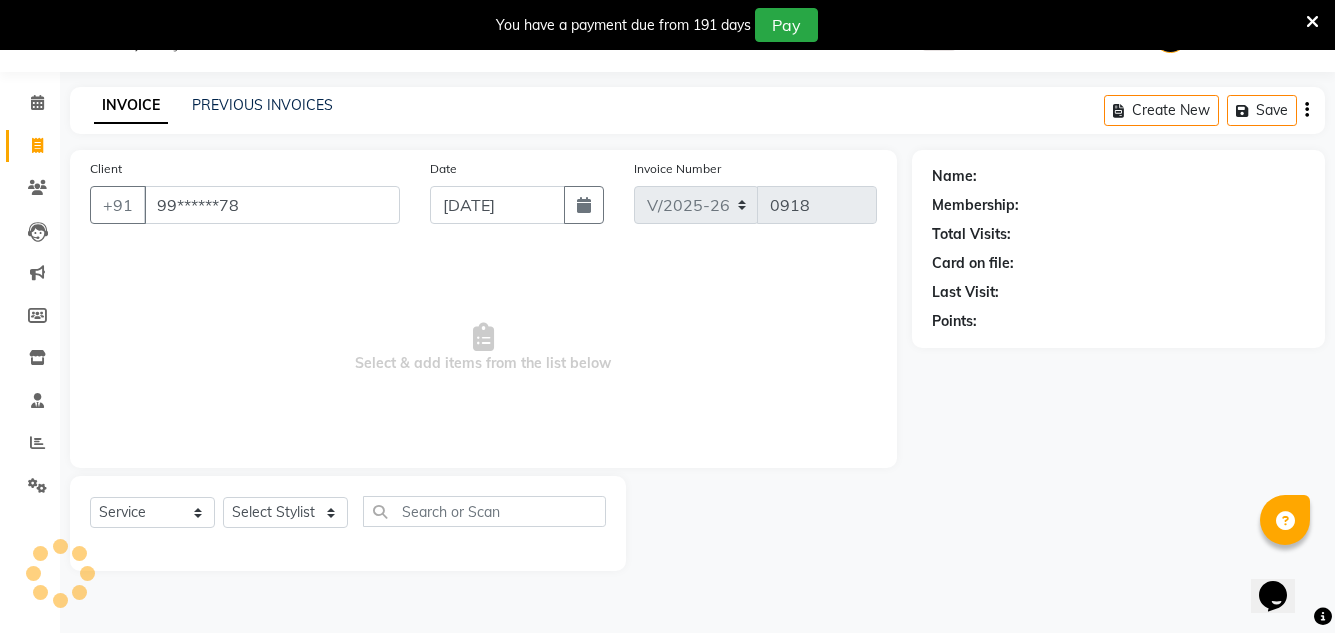 type on "99******78" 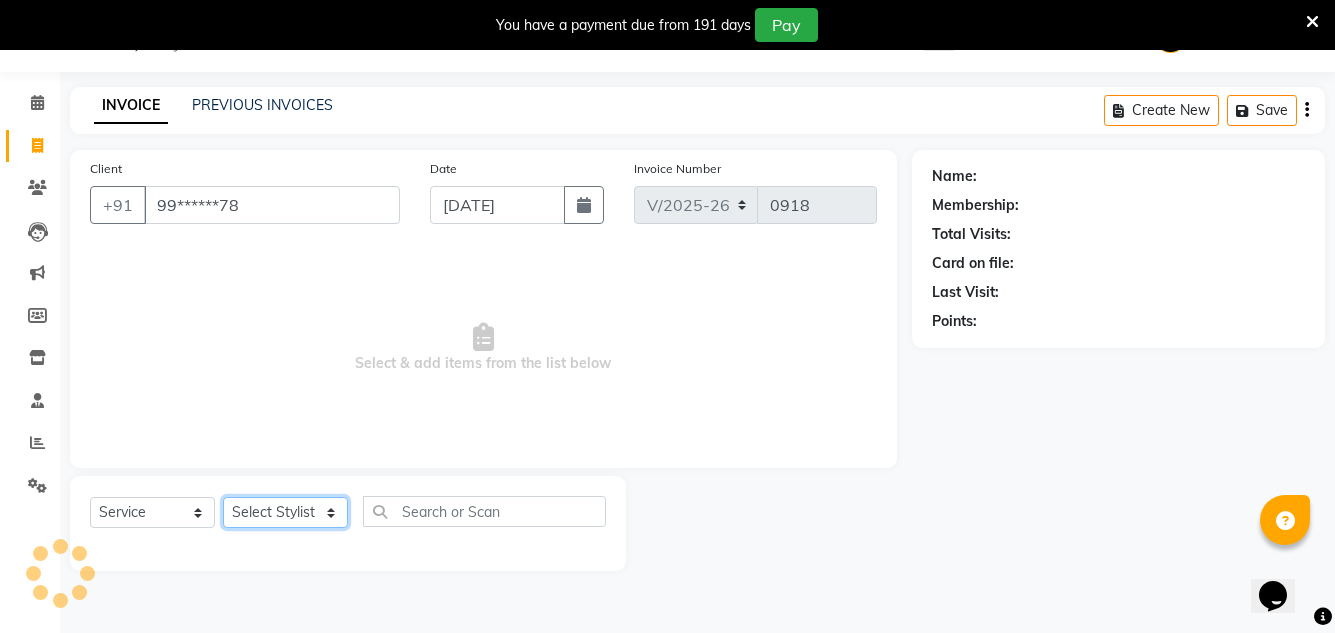 click on "Select Stylist Creative Salon [PERSON_NAME] [PERSON_NAME] [PERSON_NAME] [PERSON_NAME] nisha  [PERSON_NAME] [PERSON_NAME] [PERSON_NAME] [PERSON_NAME]" 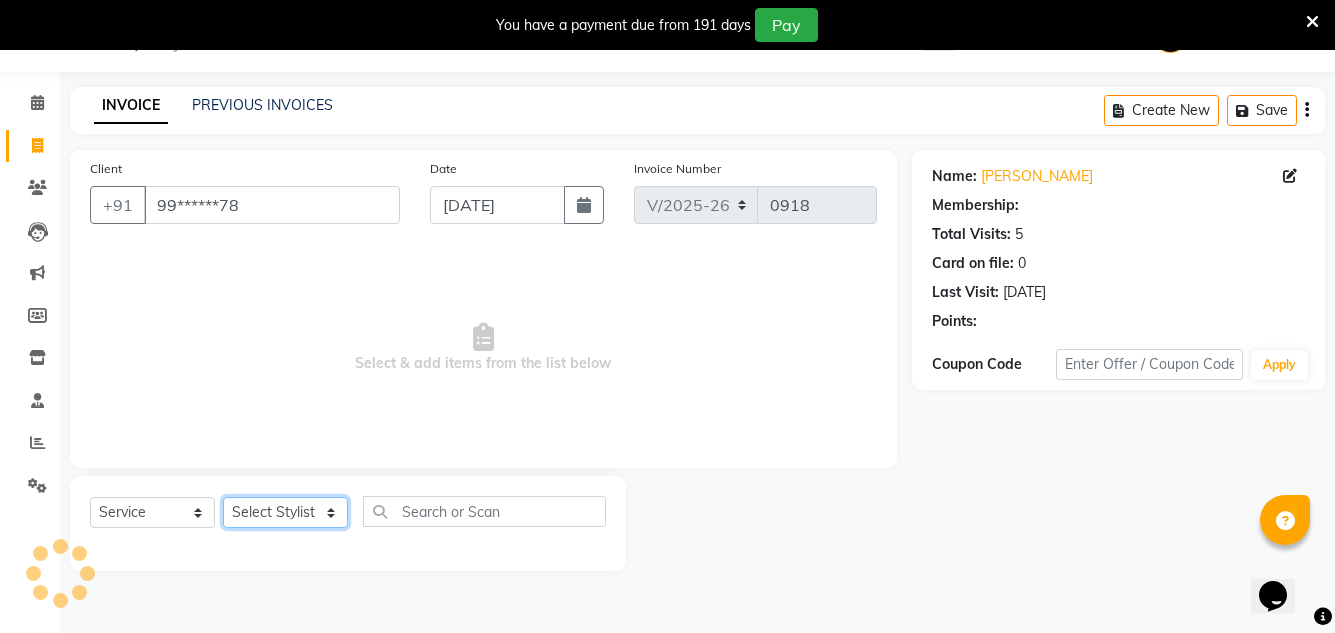 select on "10933" 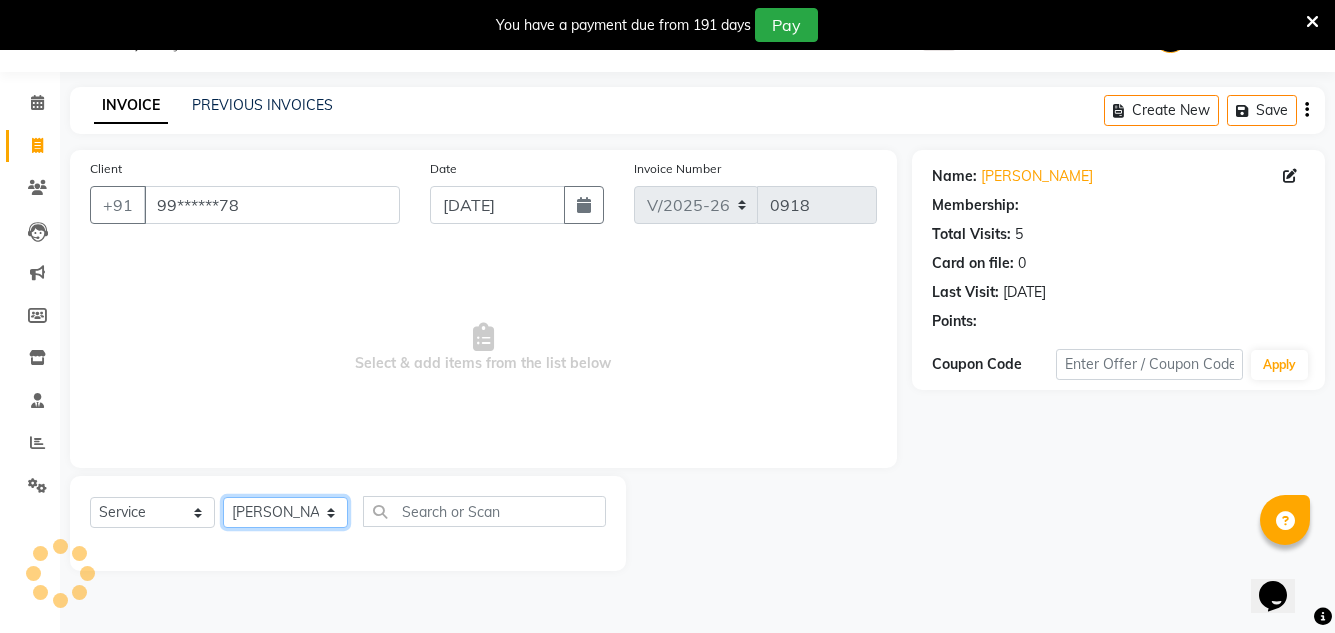 click on "Select Stylist Creative Salon [PERSON_NAME] [PERSON_NAME] [PERSON_NAME] [PERSON_NAME] nisha  [PERSON_NAME] [PERSON_NAME] [PERSON_NAME] [PERSON_NAME]" 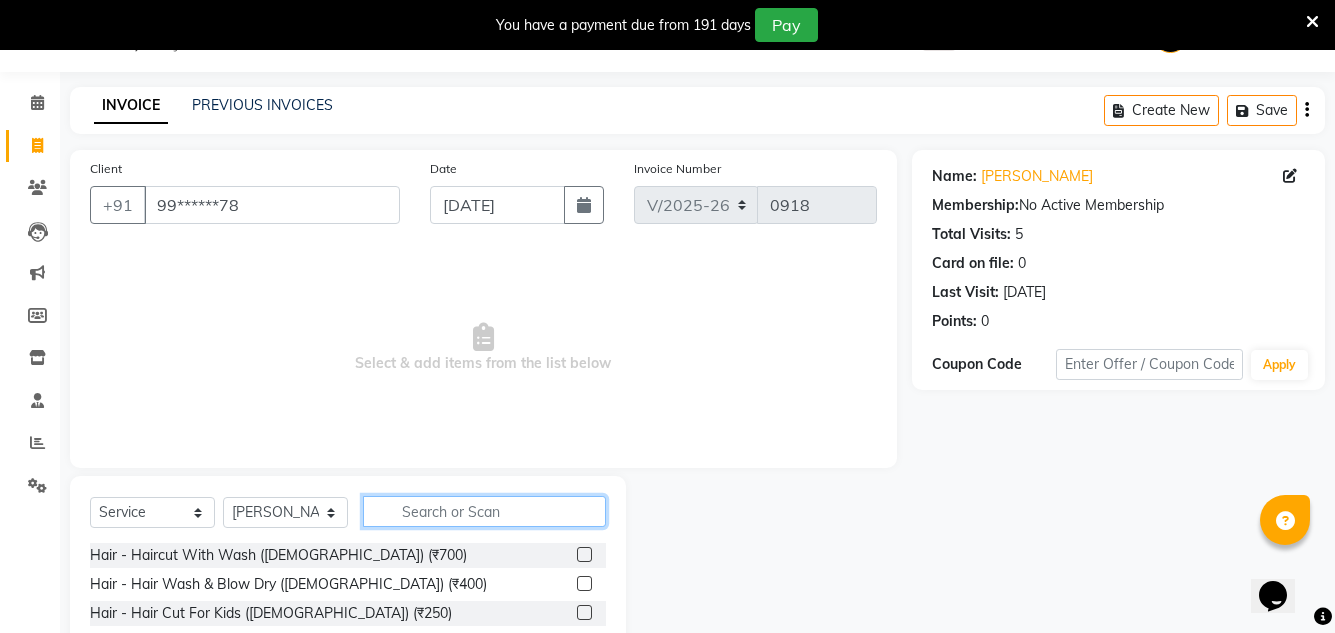 click 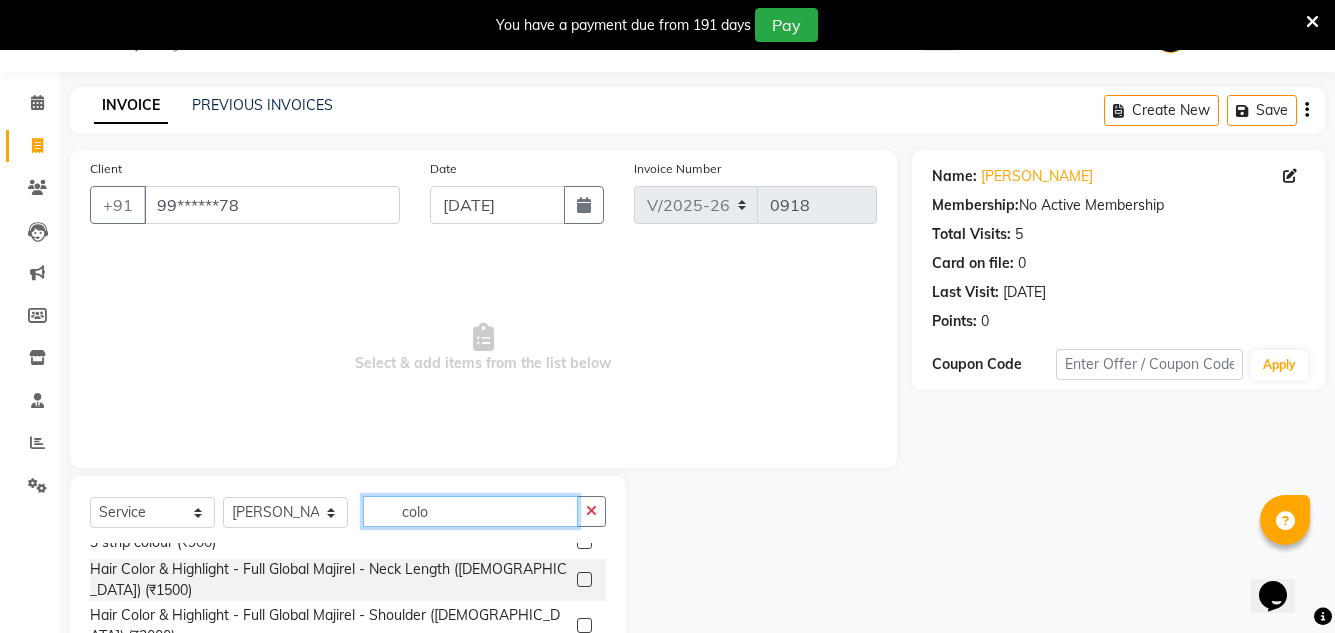 scroll, scrollTop: 0, scrollLeft: 0, axis: both 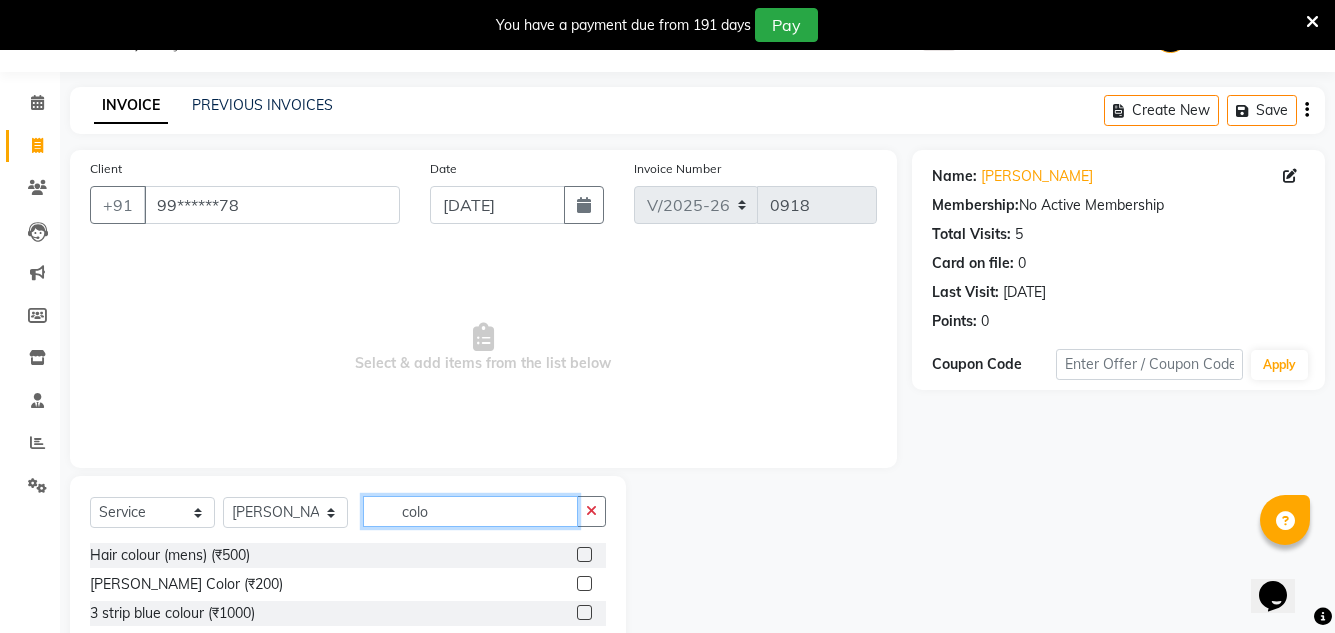 type on "colo" 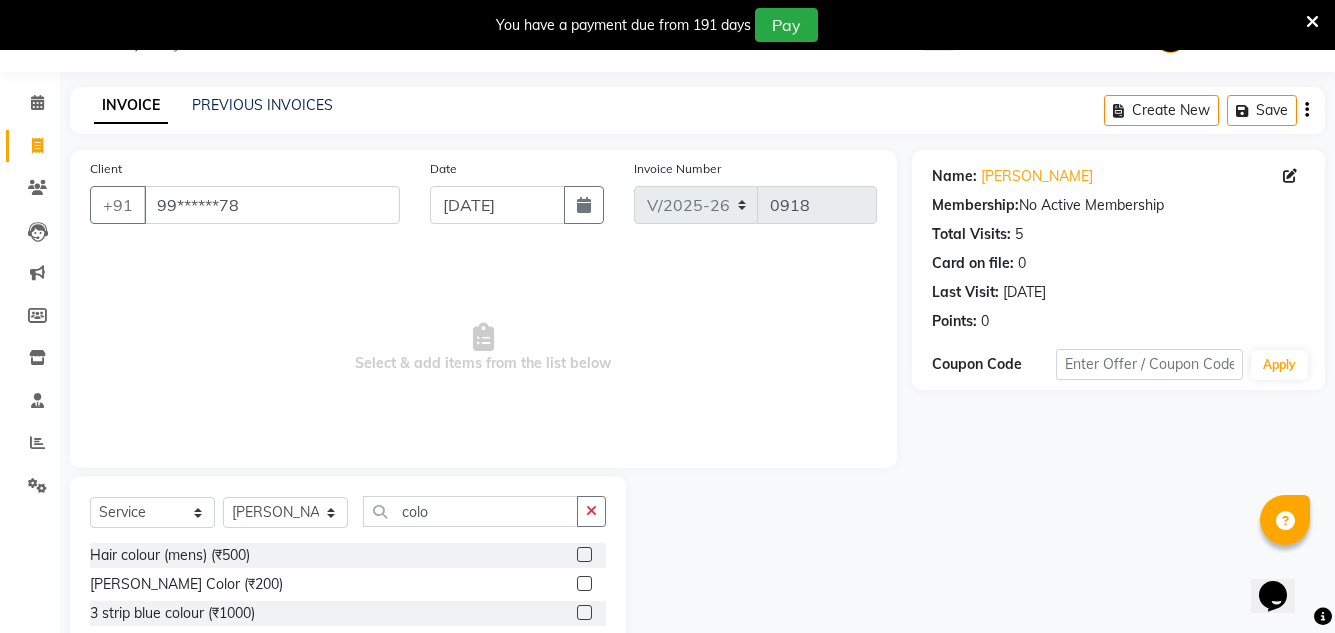 click 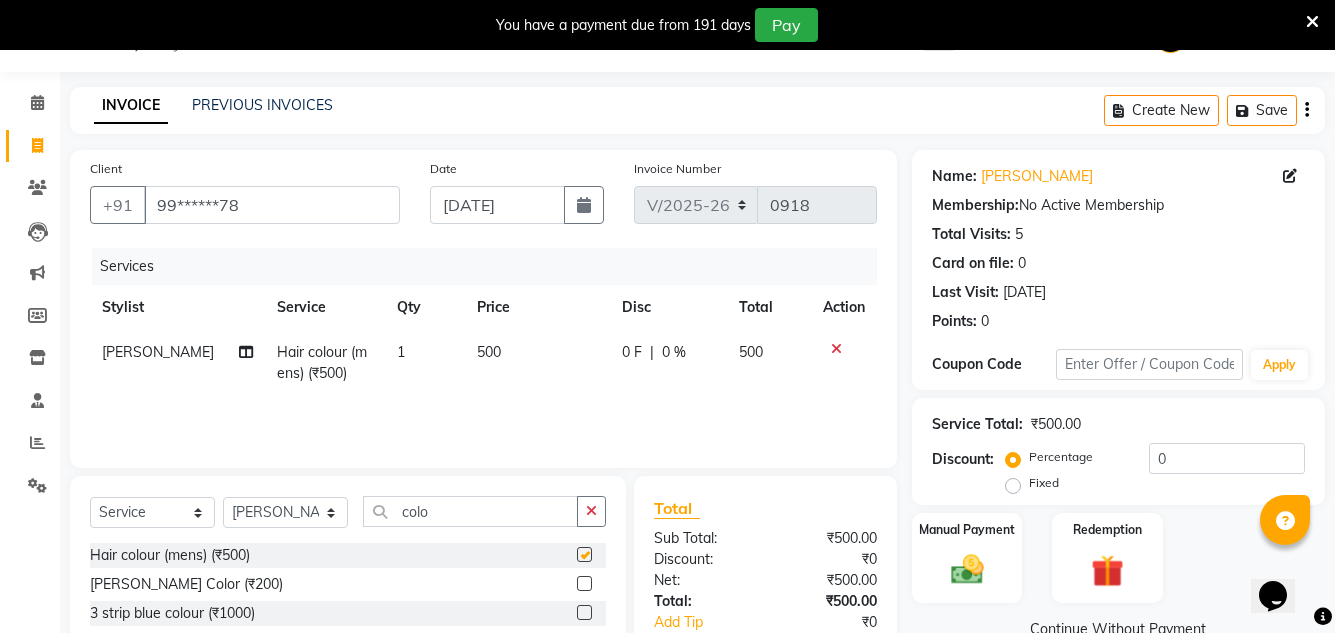 checkbox on "false" 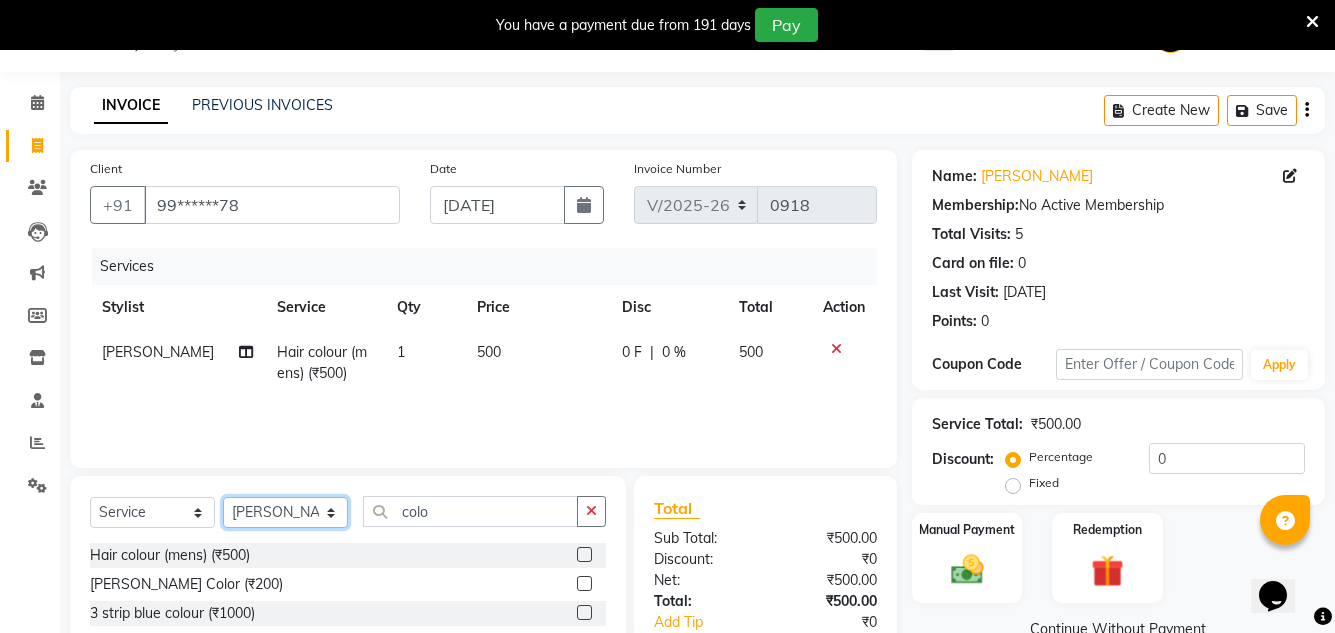 click on "Select Stylist Creative Salon [PERSON_NAME] [PERSON_NAME] [PERSON_NAME] [PERSON_NAME] nisha  [PERSON_NAME] [PERSON_NAME] [PERSON_NAME] [PERSON_NAME]" 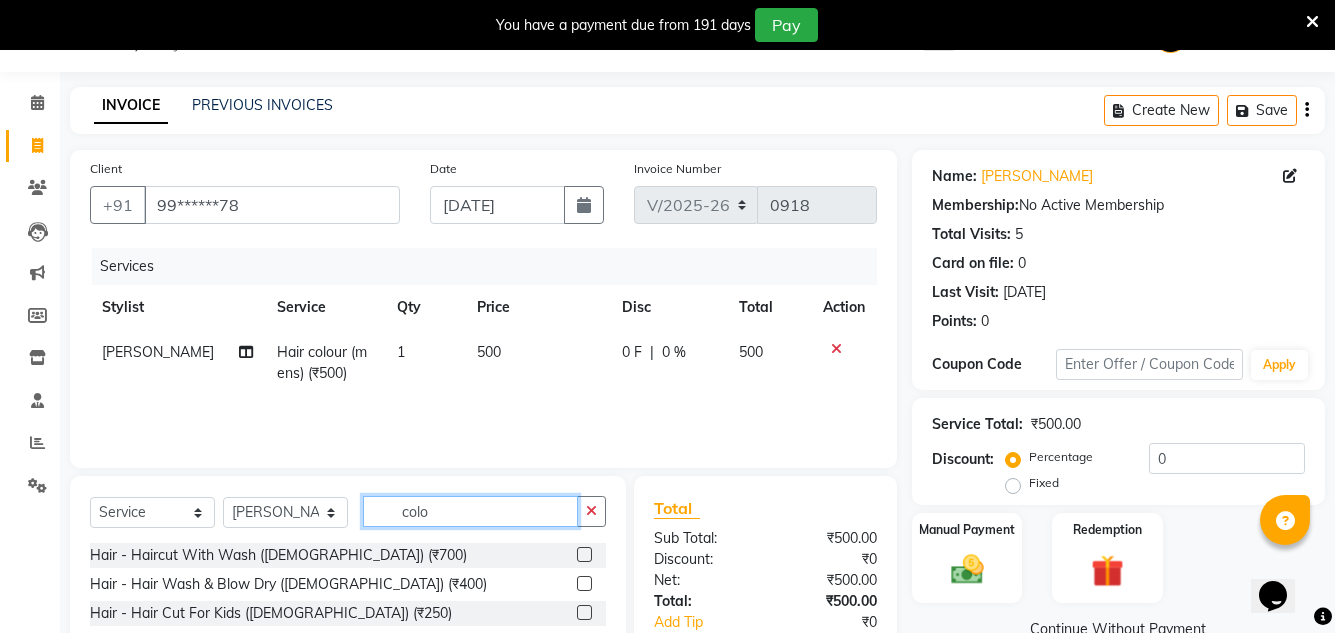 click on "colo" 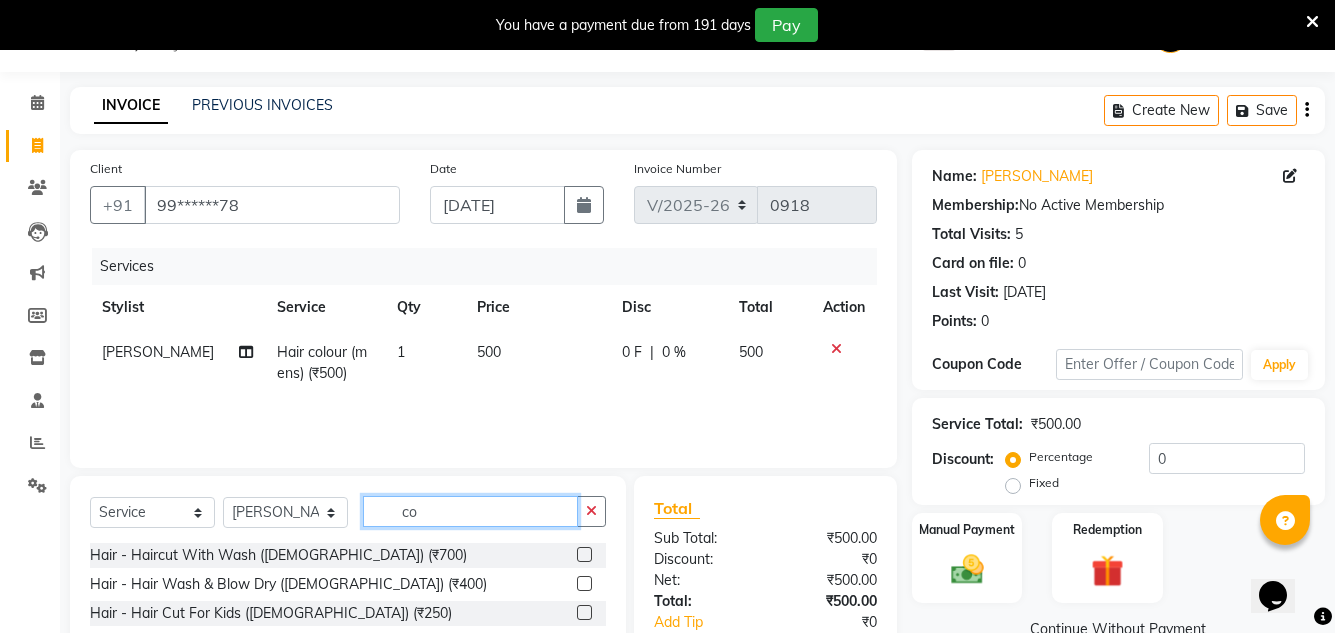 type on "c" 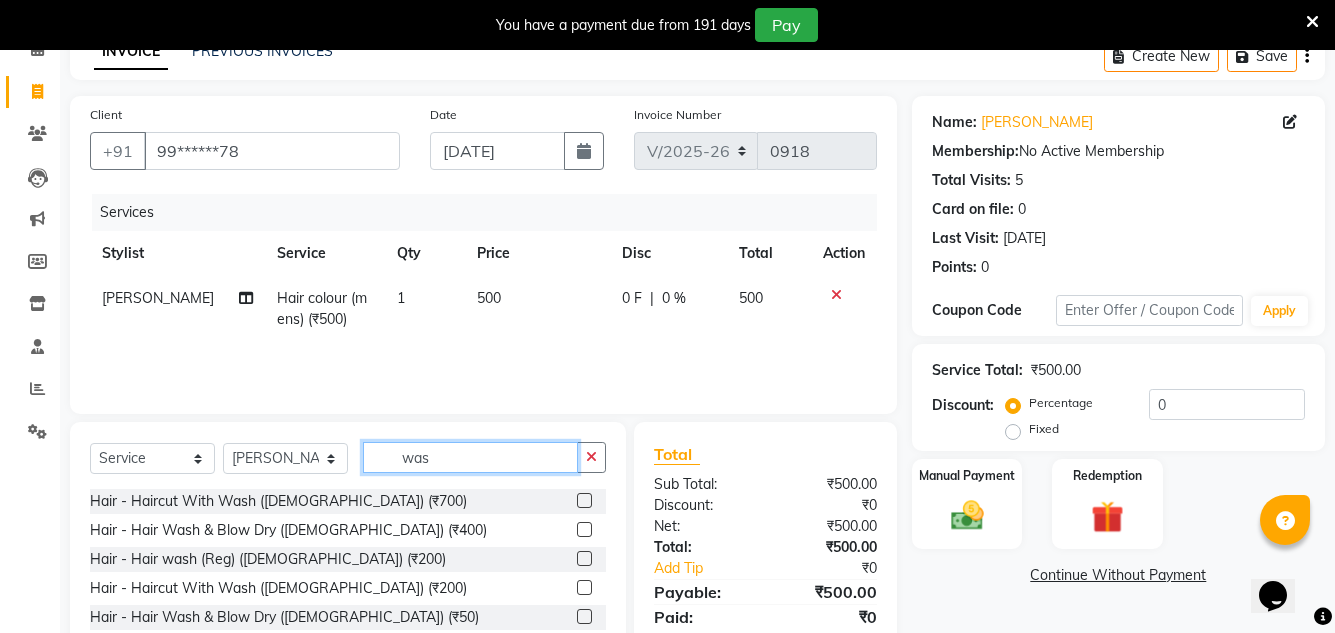 scroll, scrollTop: 150, scrollLeft: 0, axis: vertical 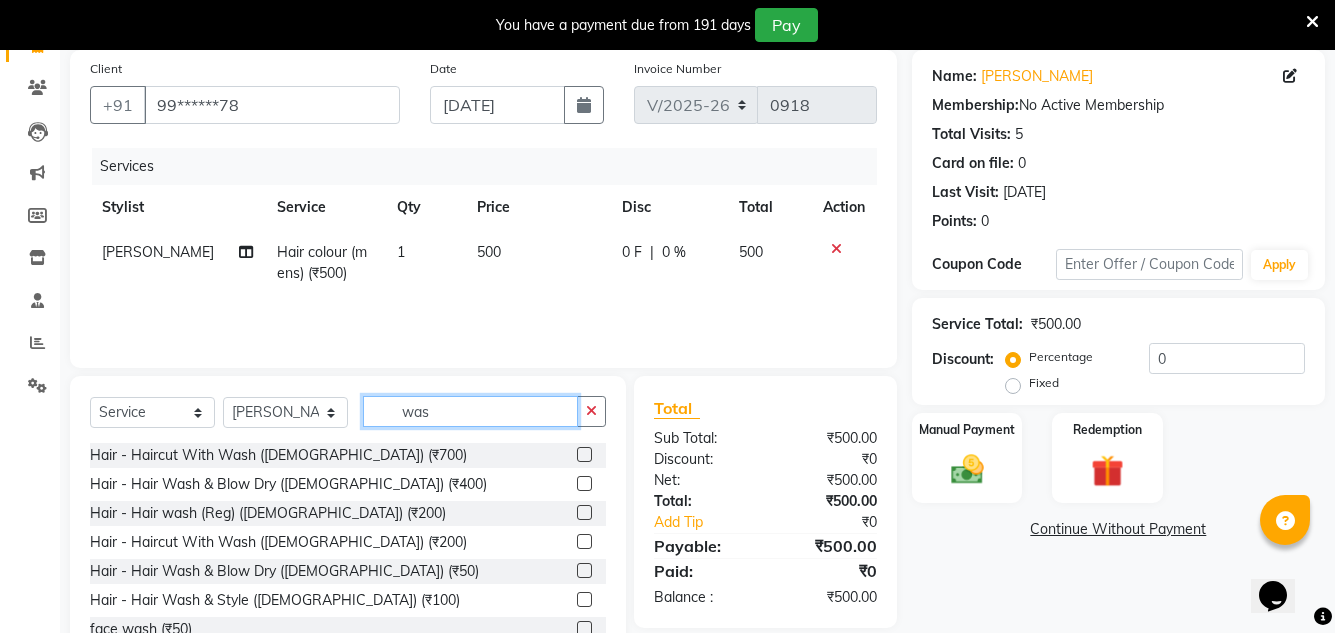 type on "was" 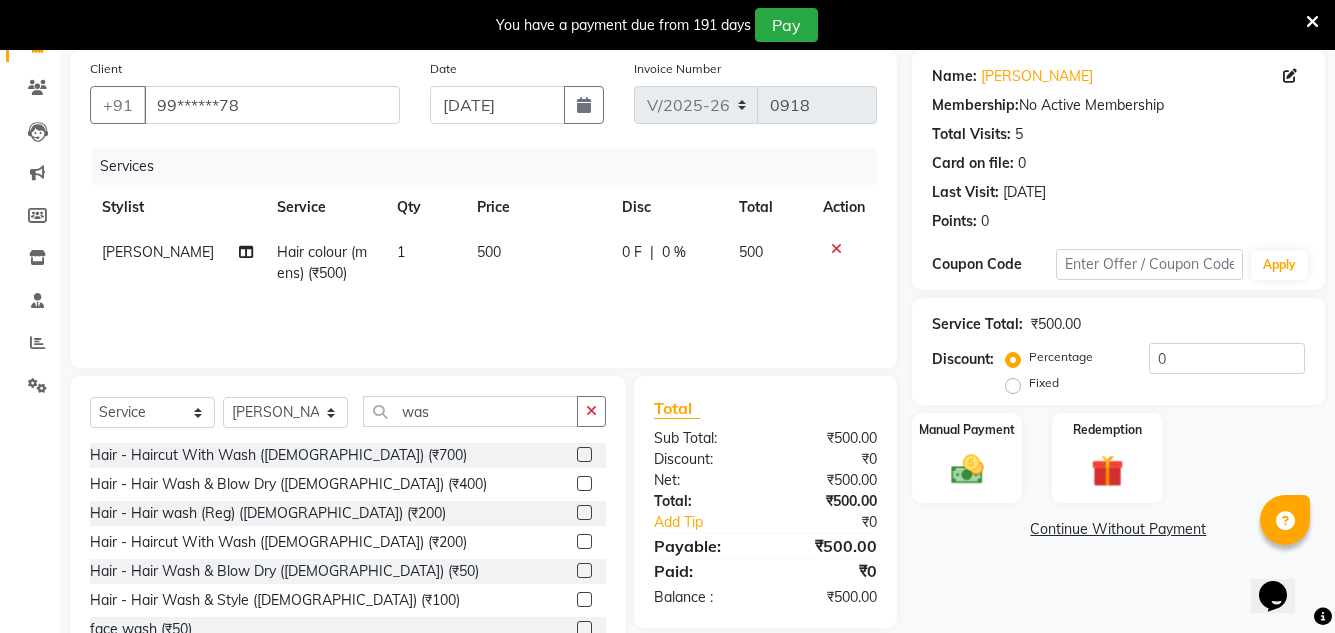 click 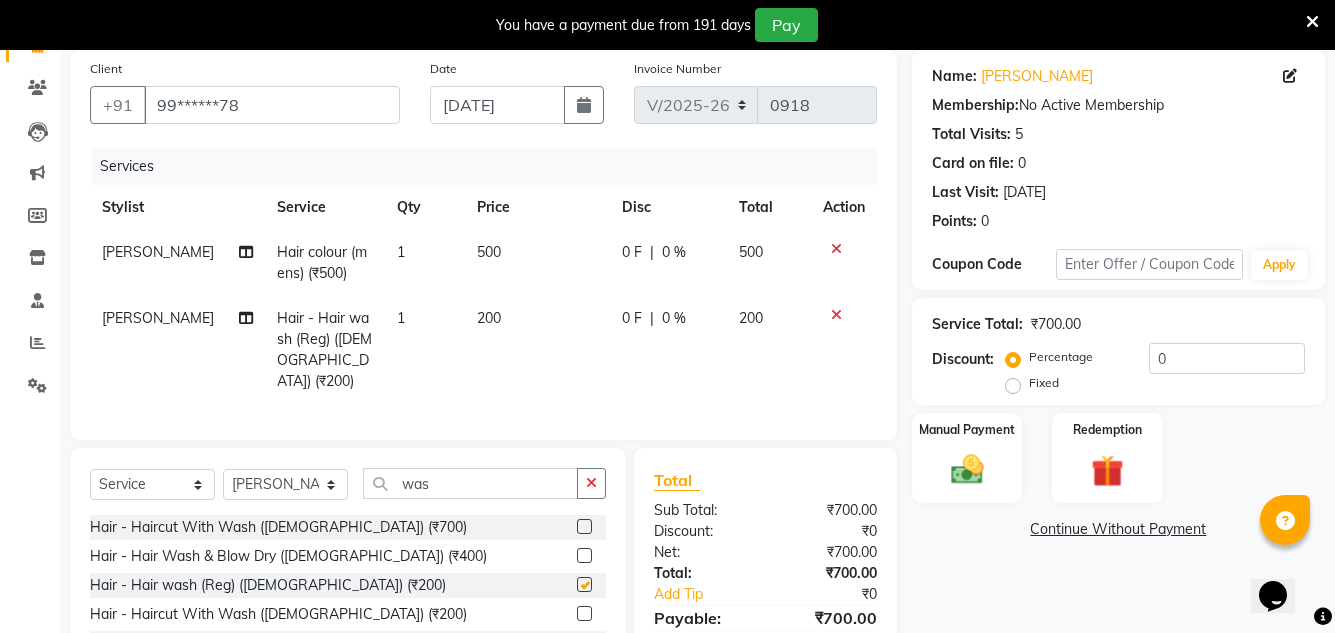 checkbox on "false" 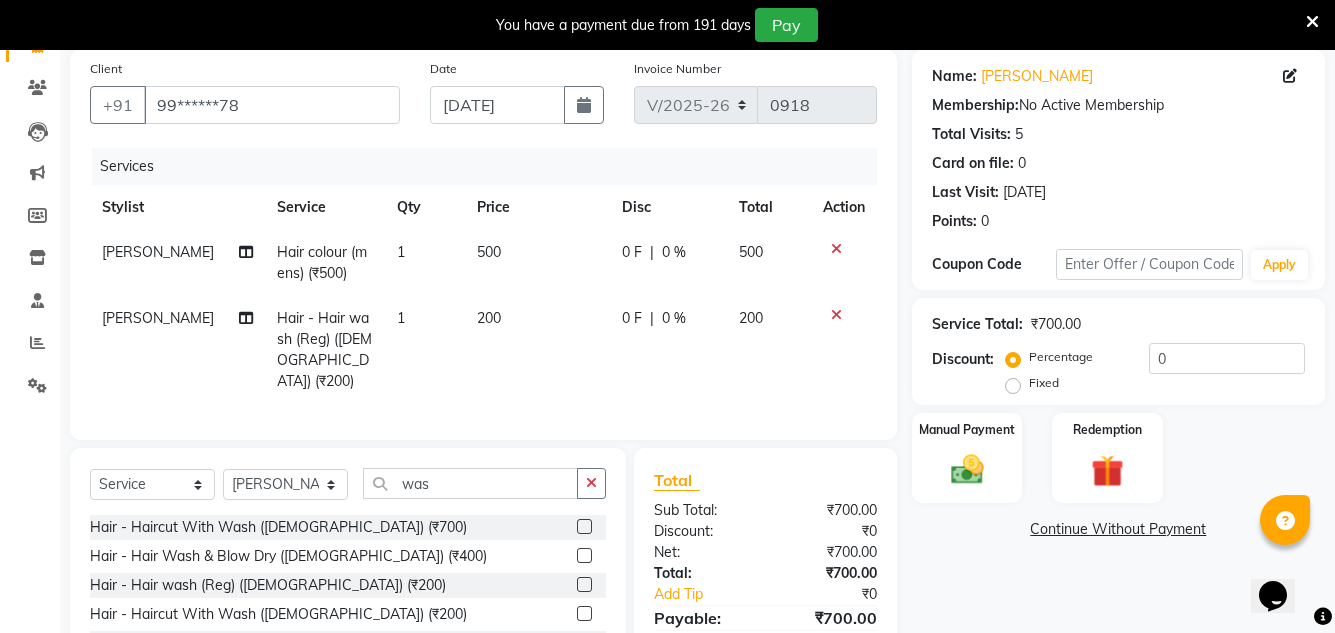 click on "200" 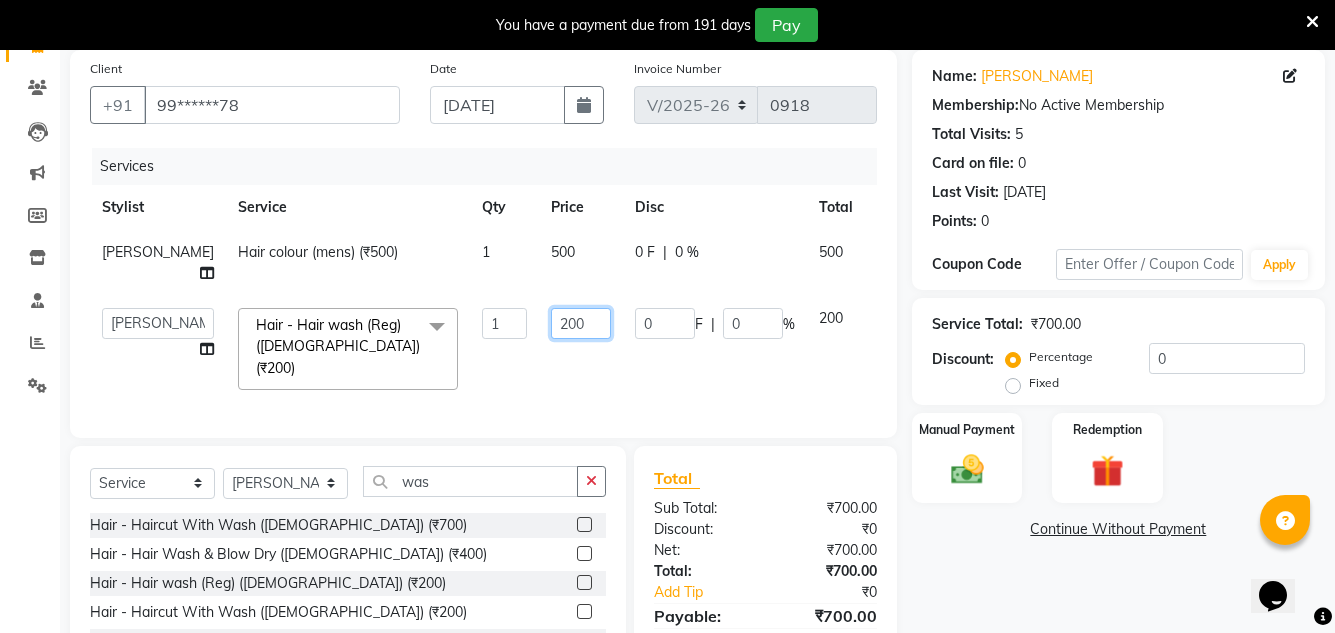 click on "200" 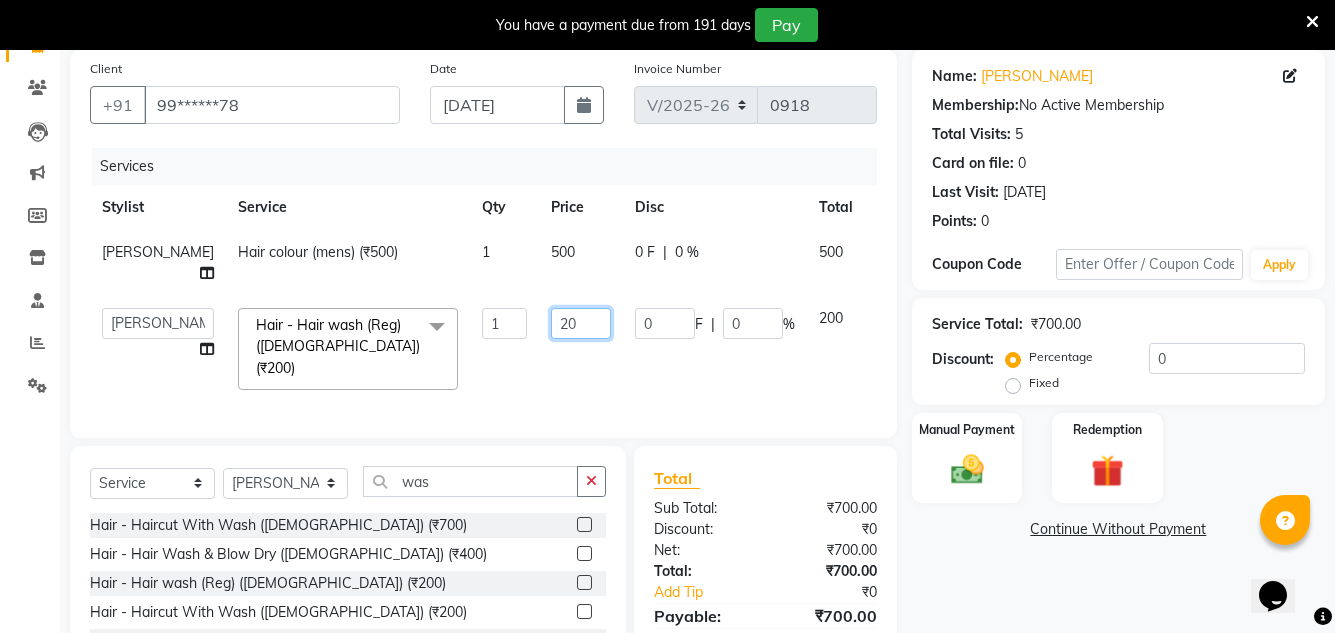 type on "250" 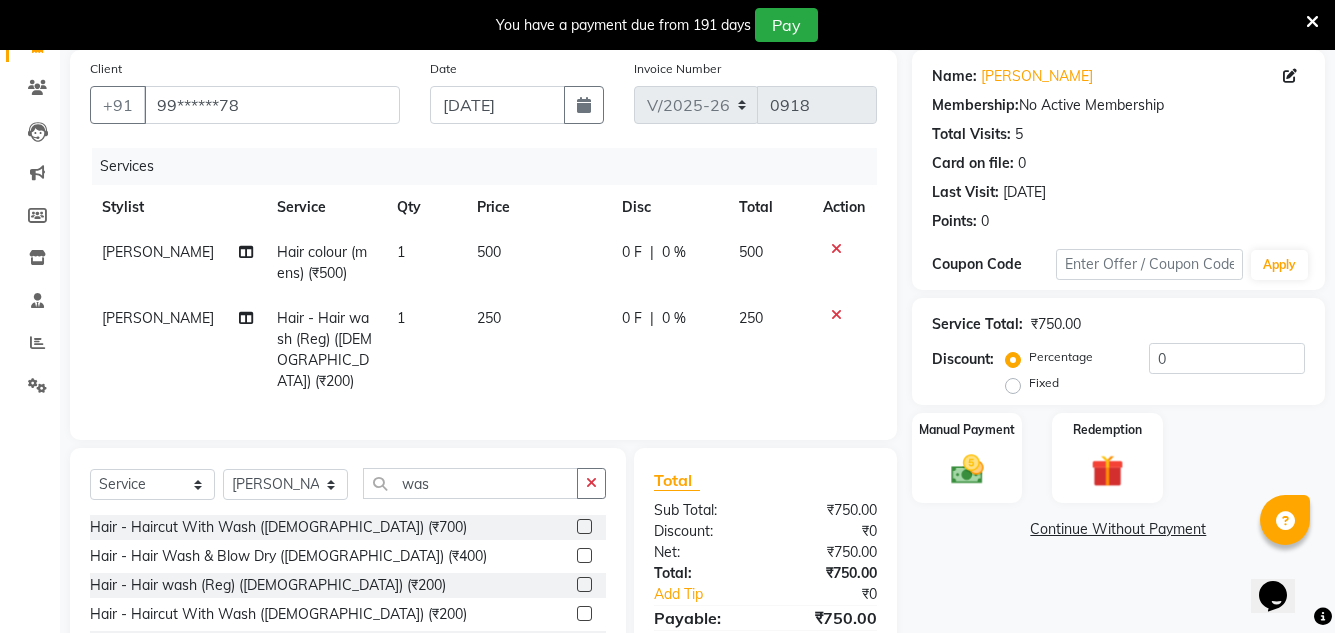 click on "Price" 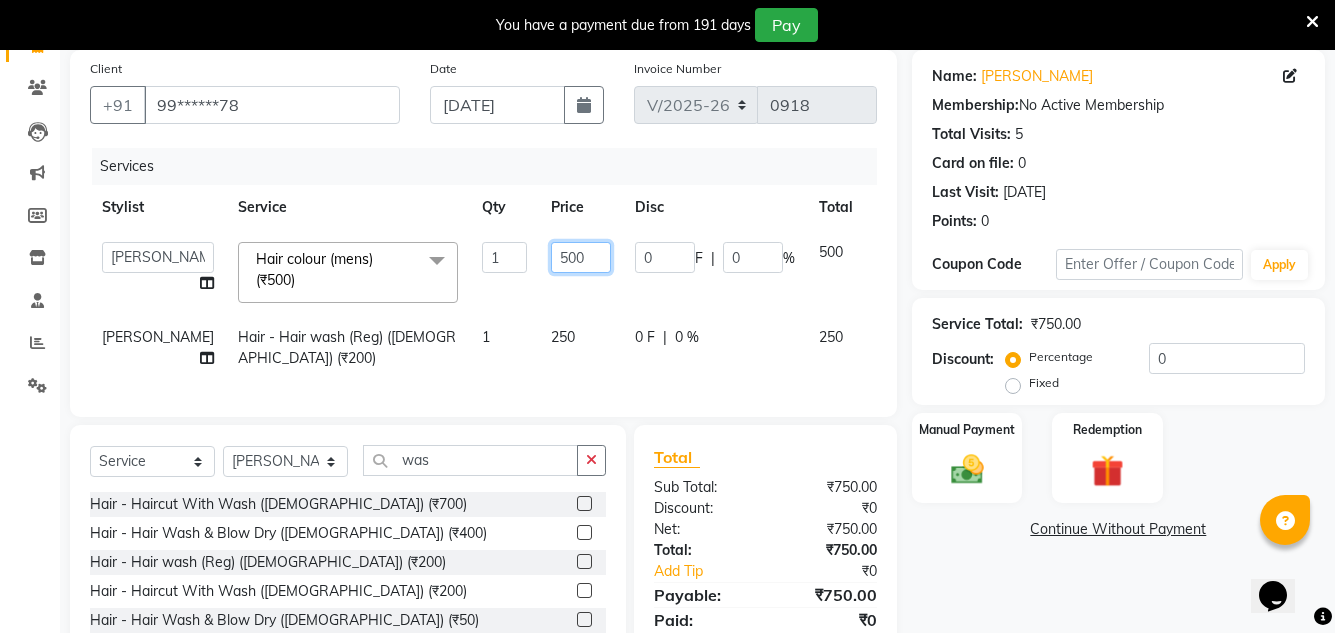 click on "500" 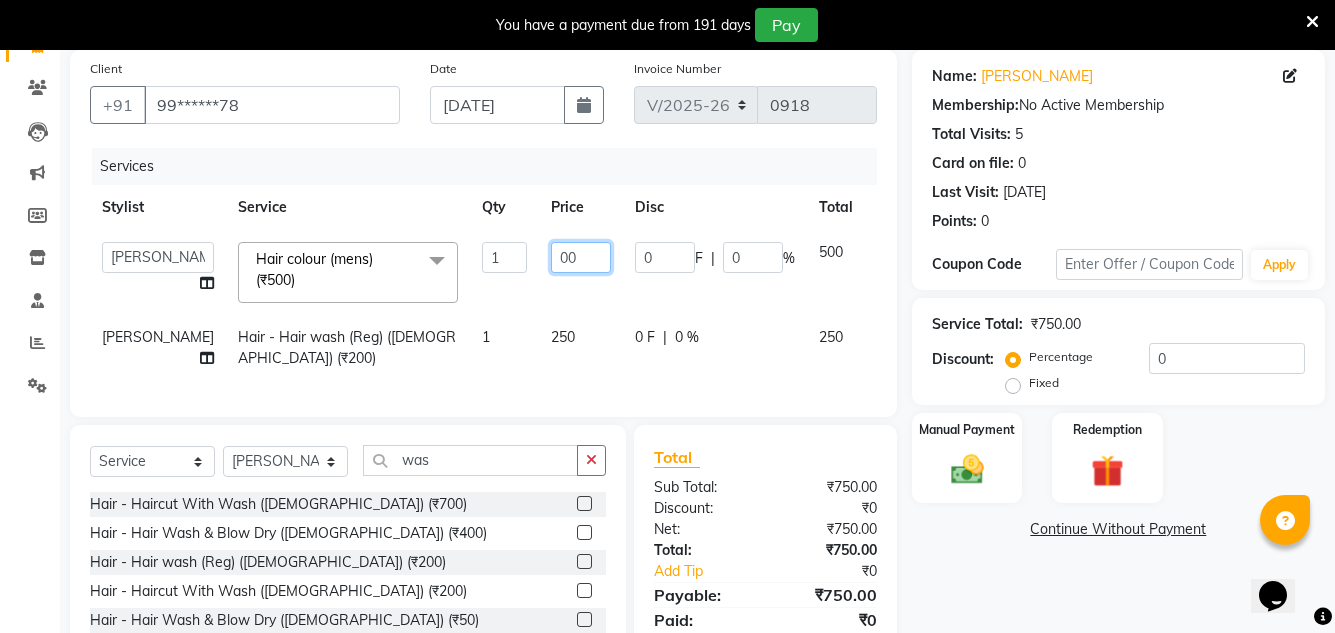 type on "600" 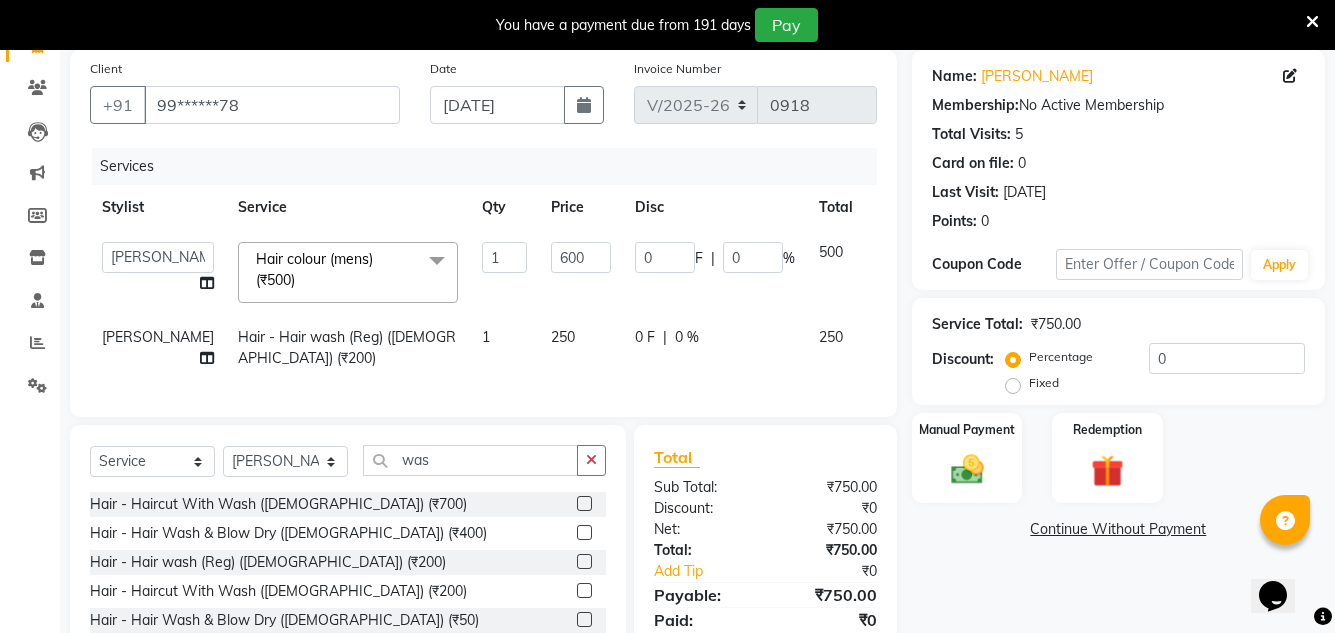 click on "Discount:" 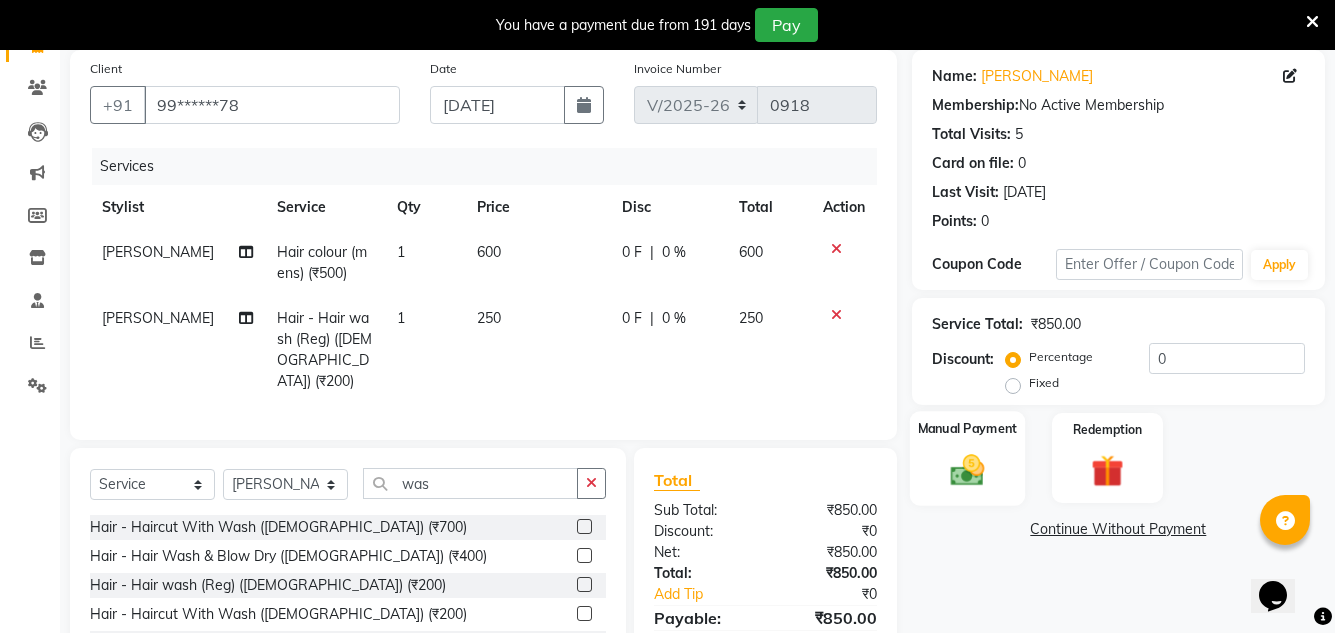 click on "Manual Payment" 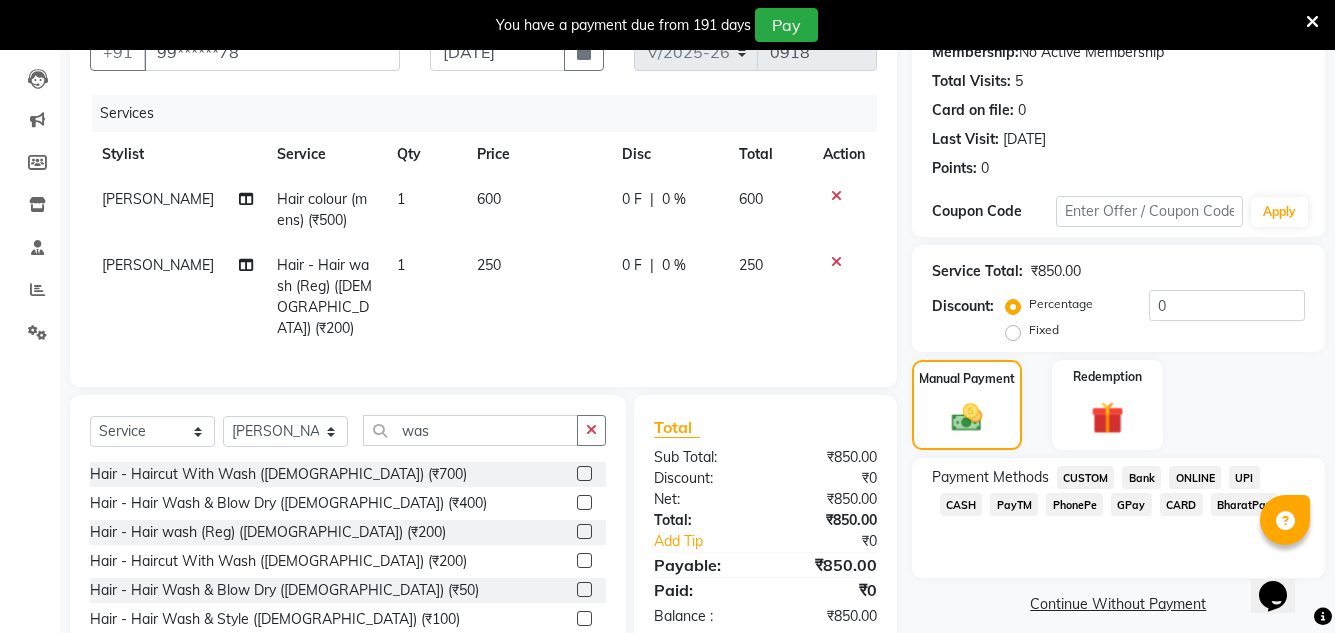 scroll, scrollTop: 250, scrollLeft: 0, axis: vertical 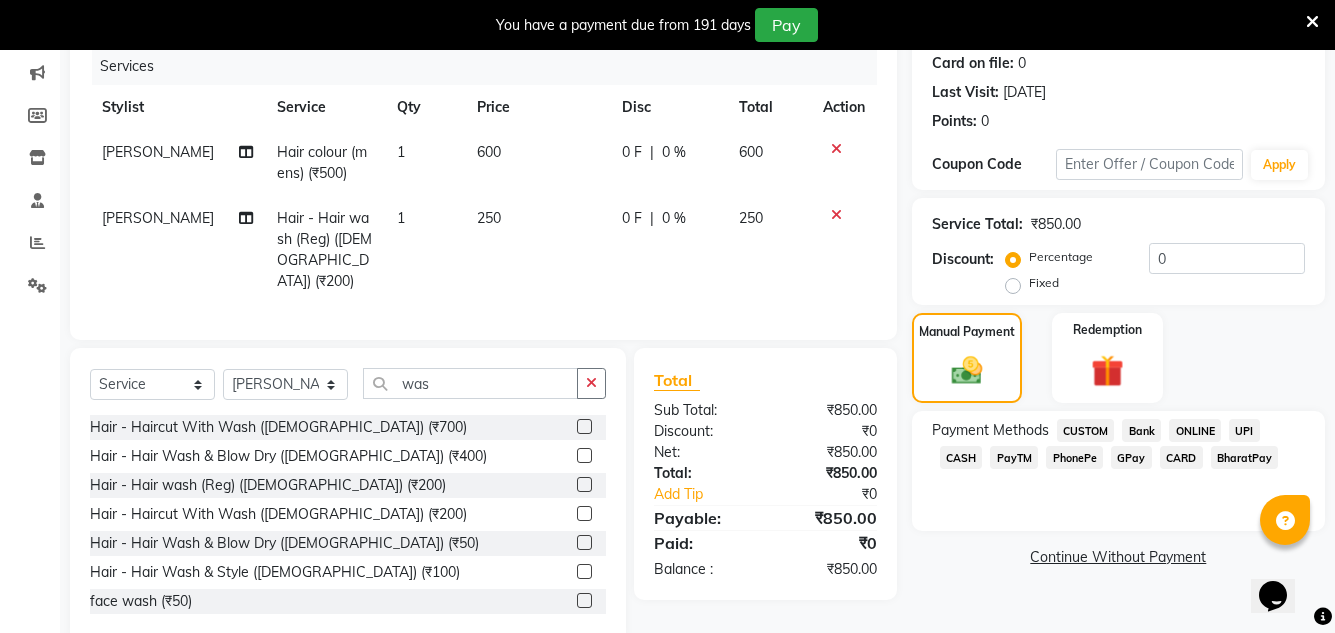 click on "GPay" 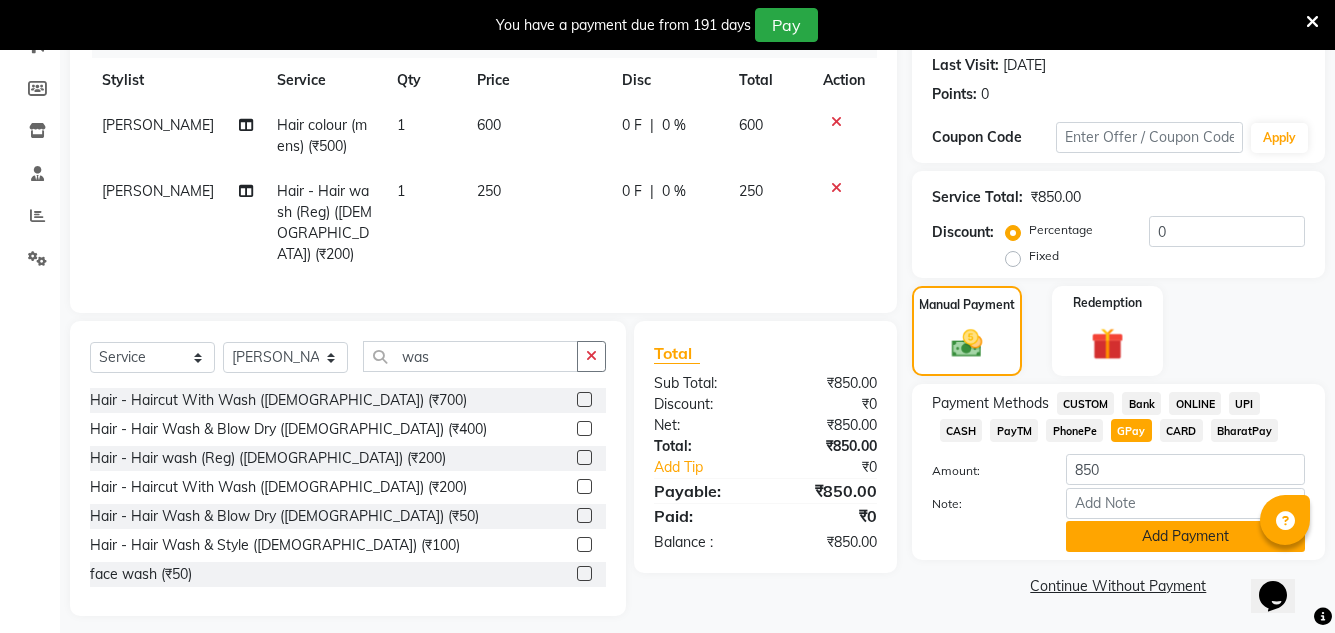 scroll, scrollTop: 284, scrollLeft: 0, axis: vertical 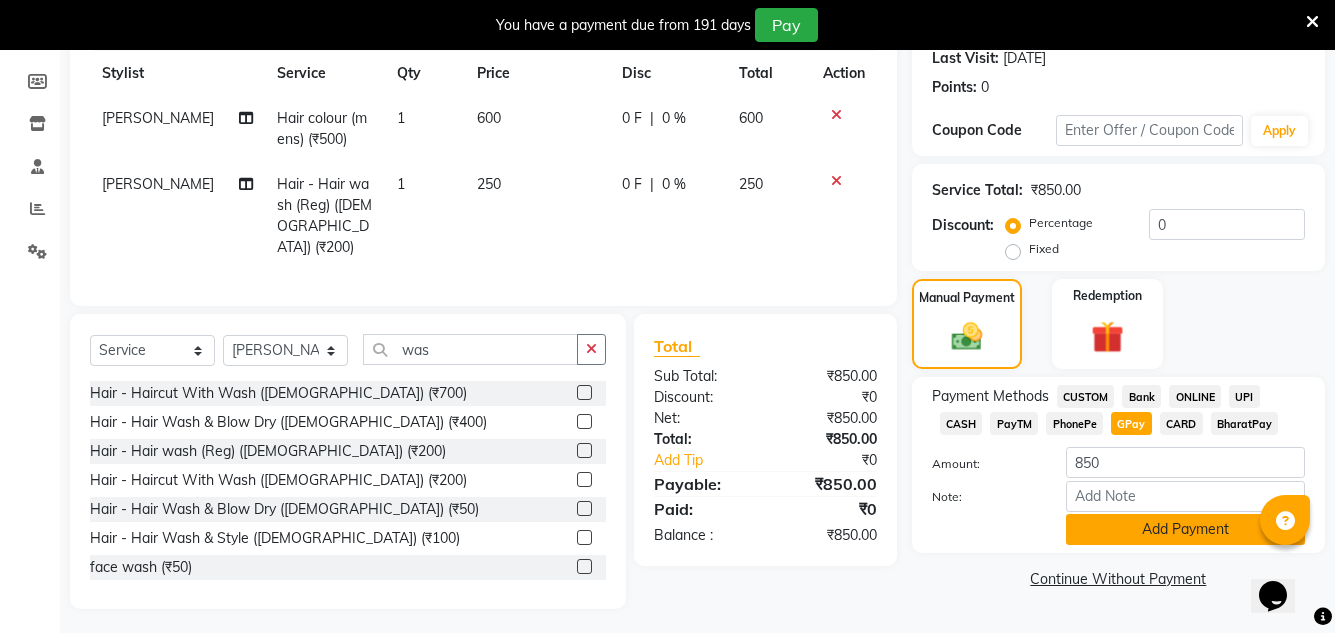 click on "Add Payment" 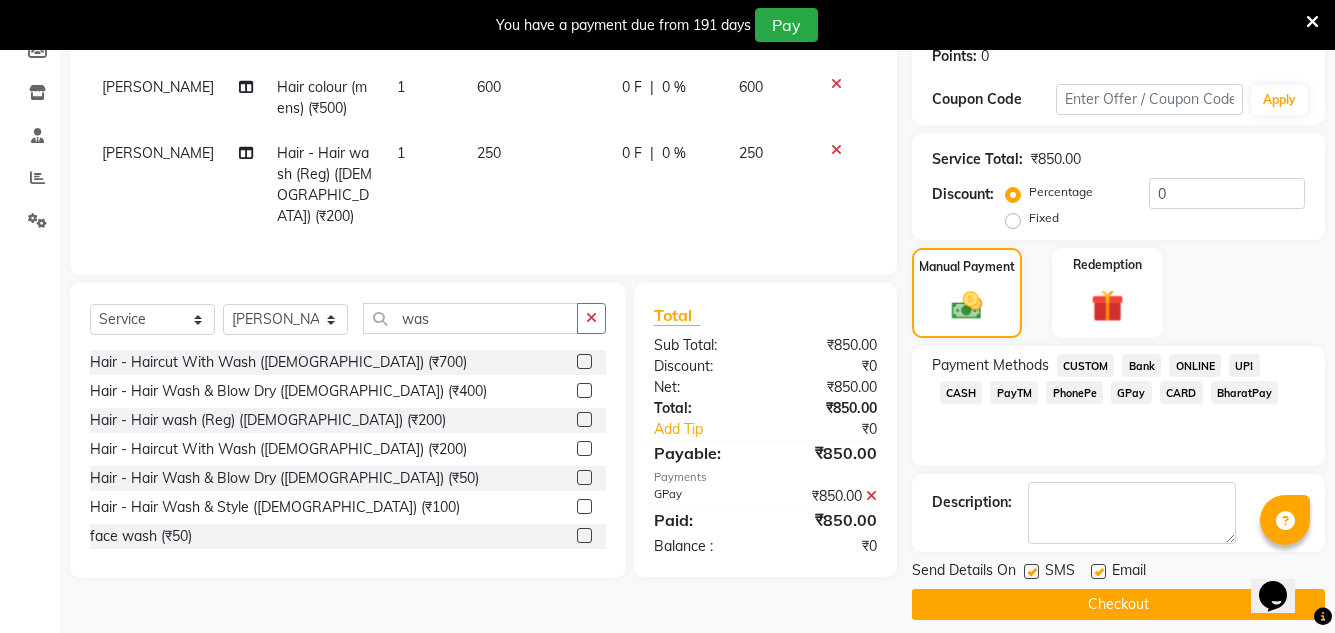 scroll, scrollTop: 332, scrollLeft: 0, axis: vertical 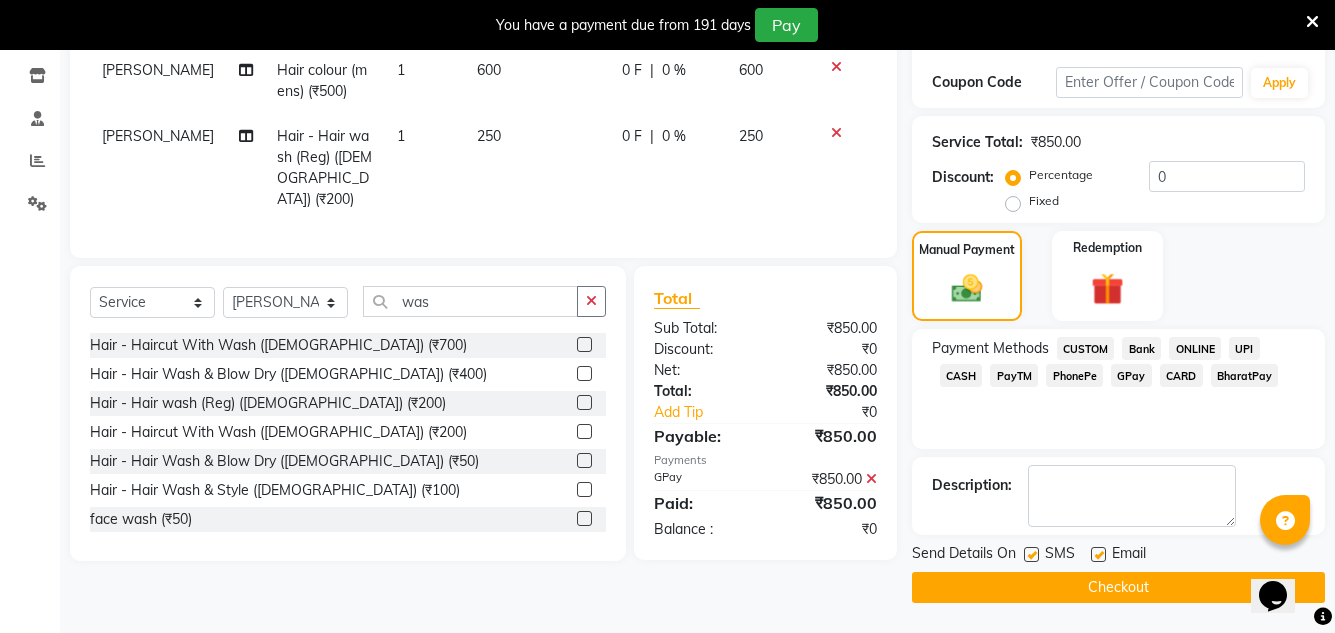 click 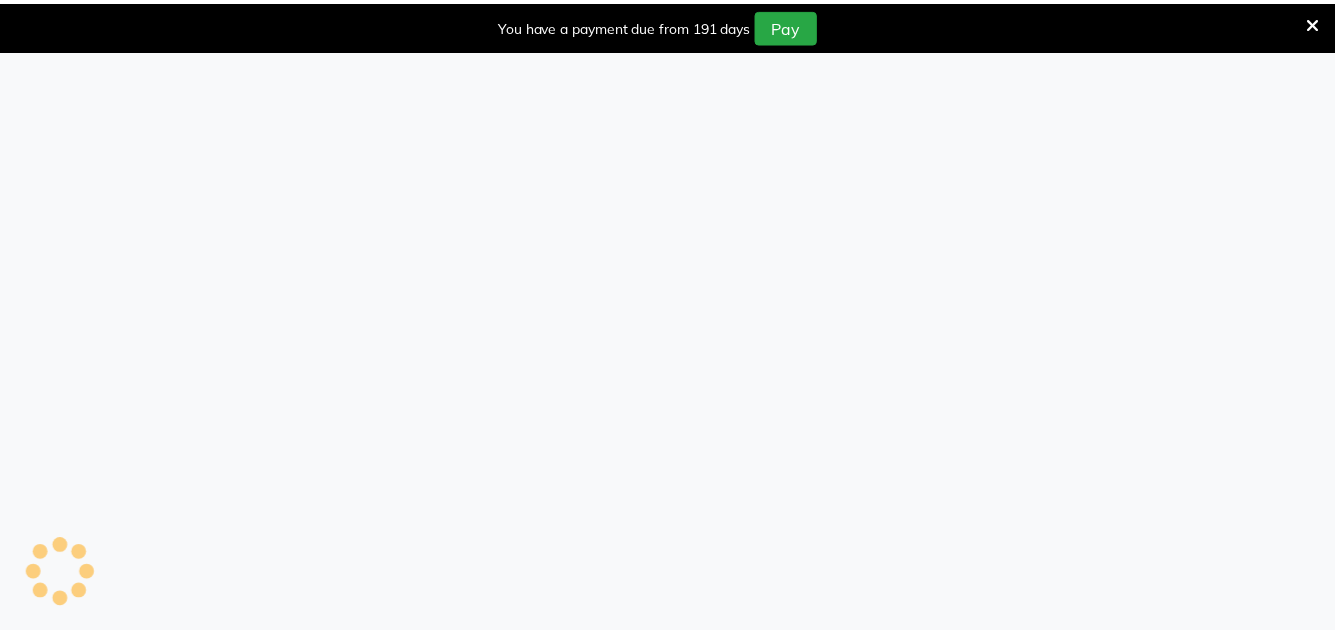 scroll, scrollTop: 0, scrollLeft: 0, axis: both 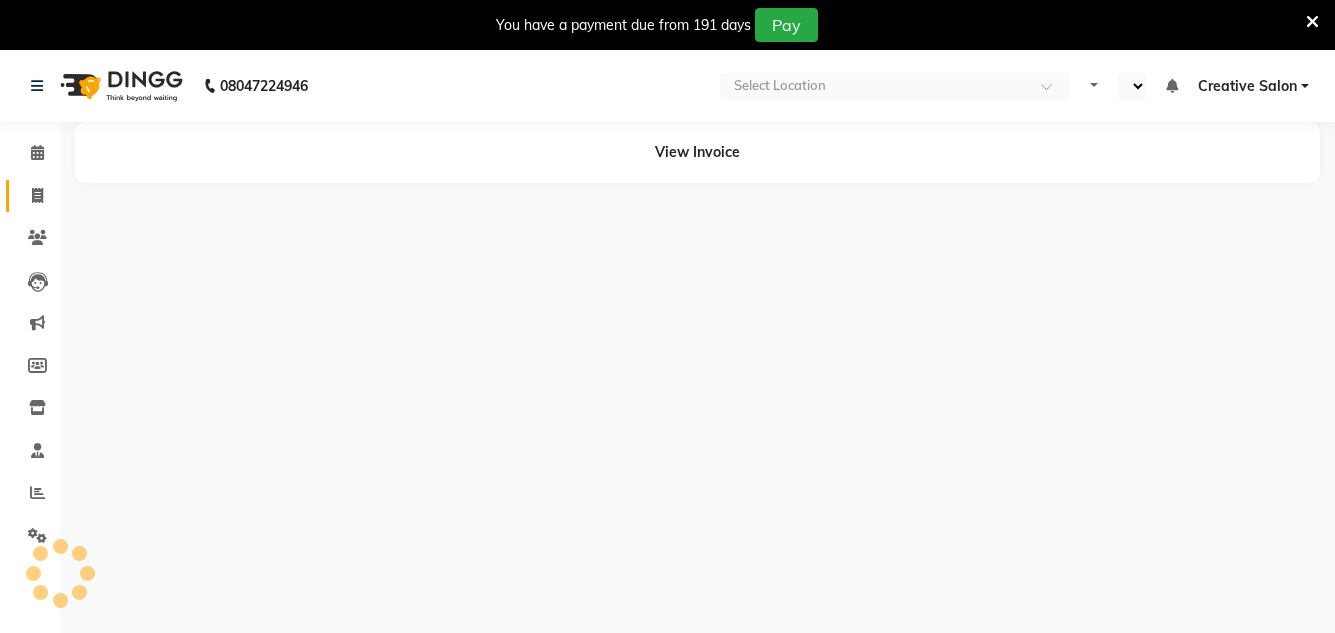 select on "en" 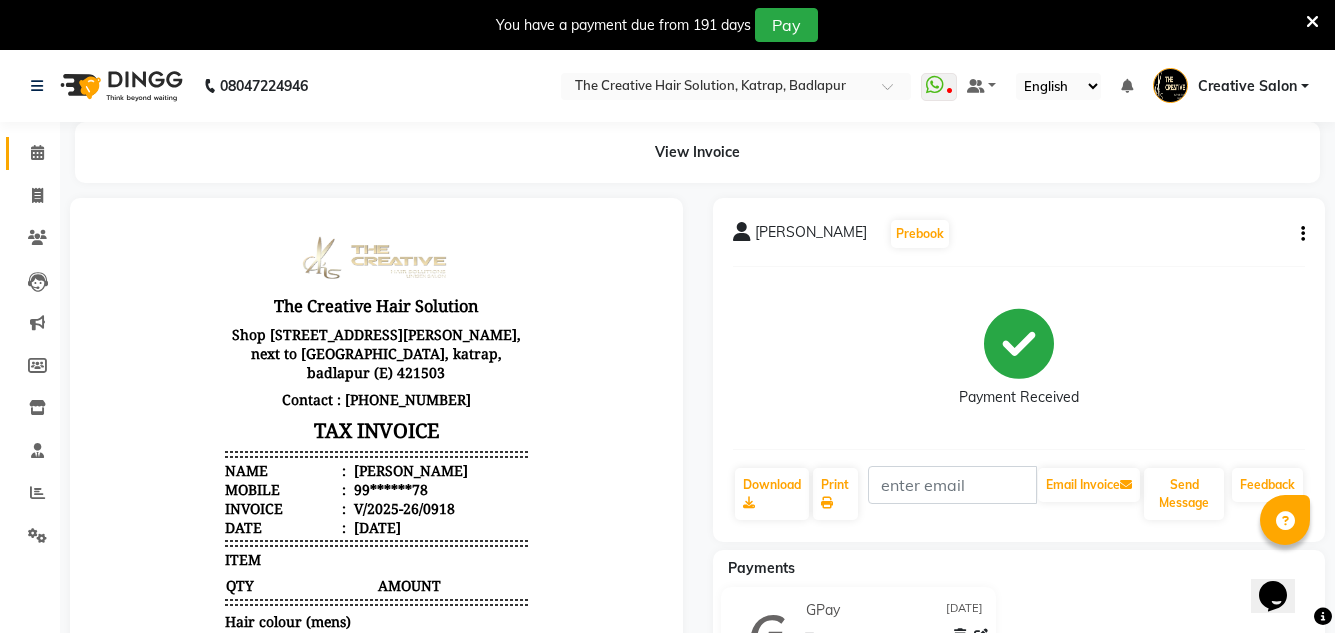 scroll, scrollTop: 0, scrollLeft: 0, axis: both 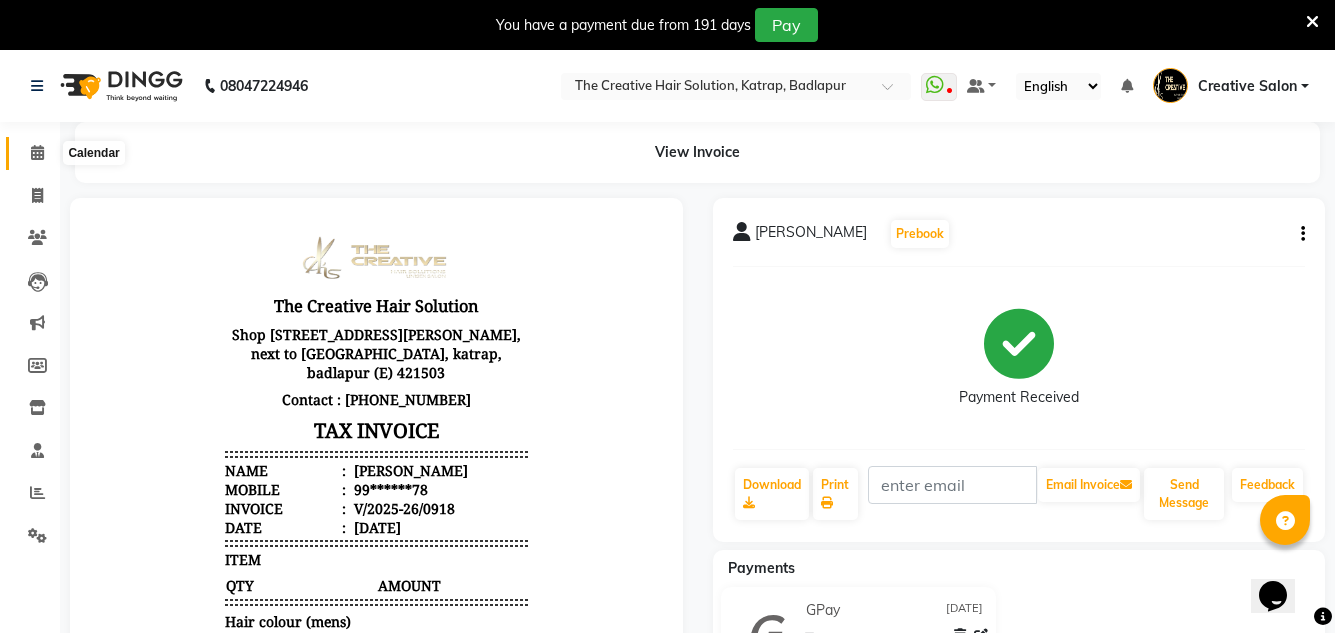 click 